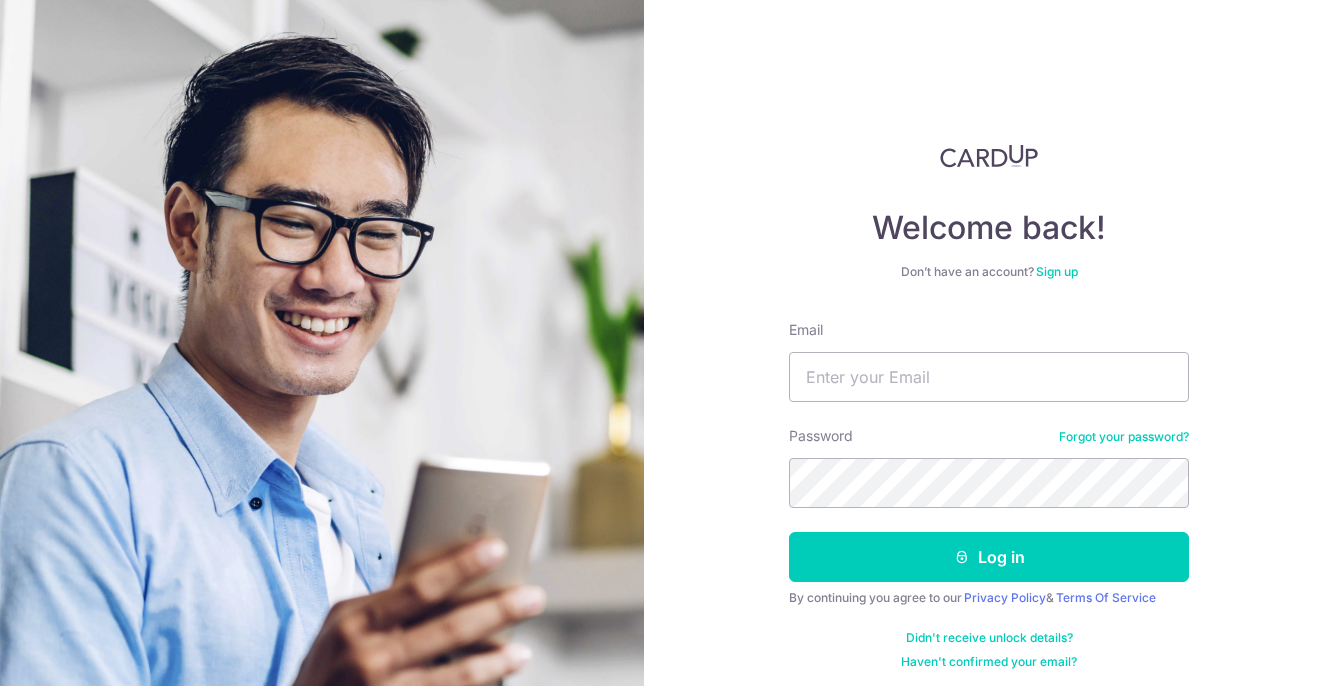 scroll, scrollTop: 0, scrollLeft: 0, axis: both 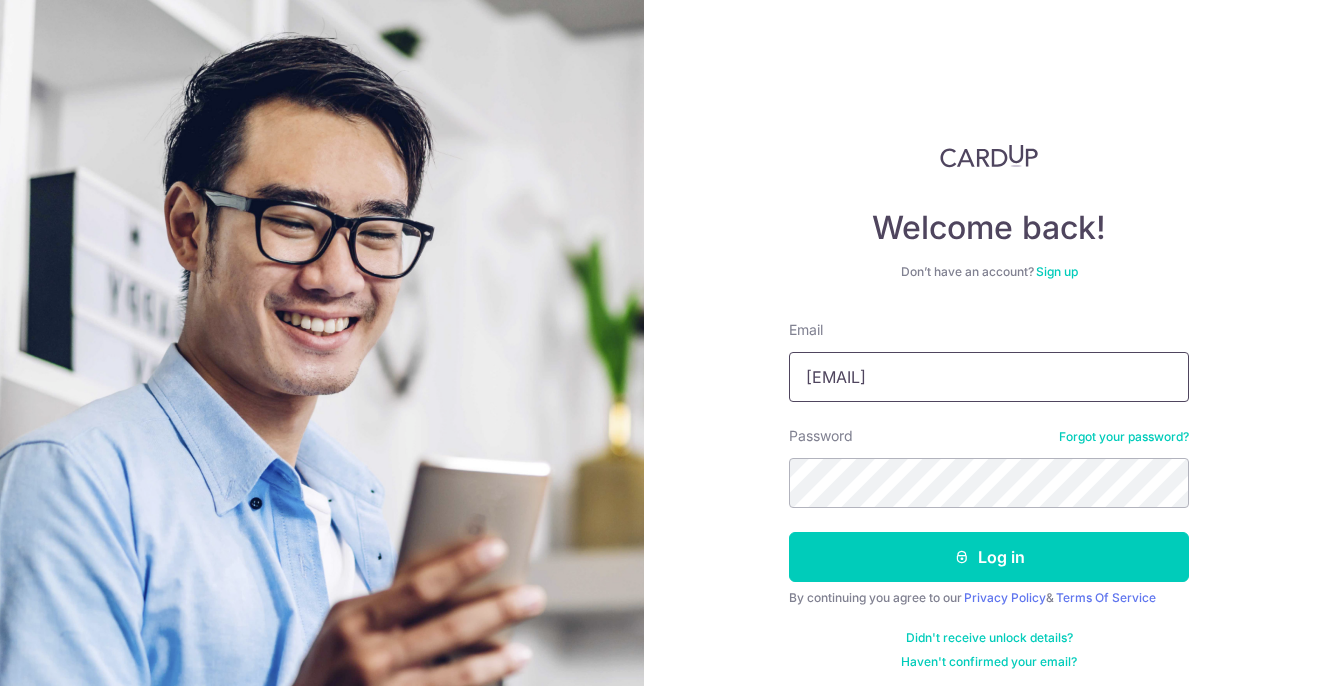 type on "[EMAIL]" 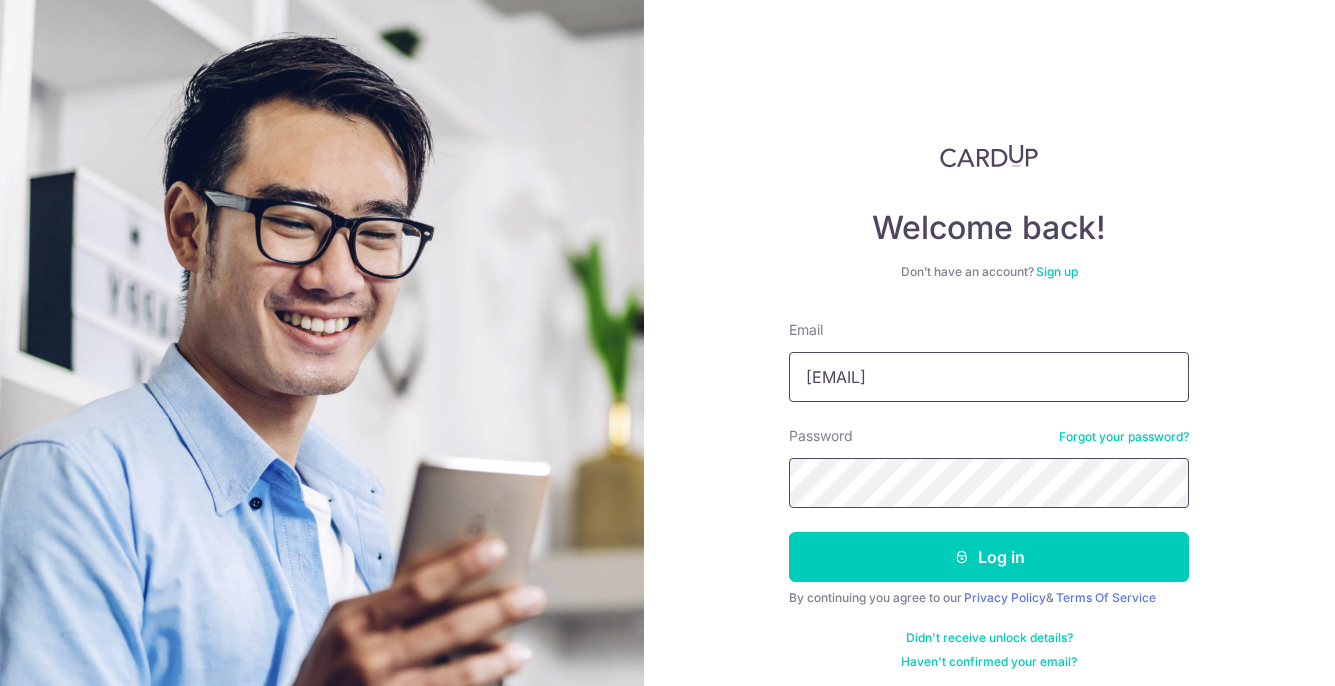 click on "Log in" at bounding box center [989, 557] 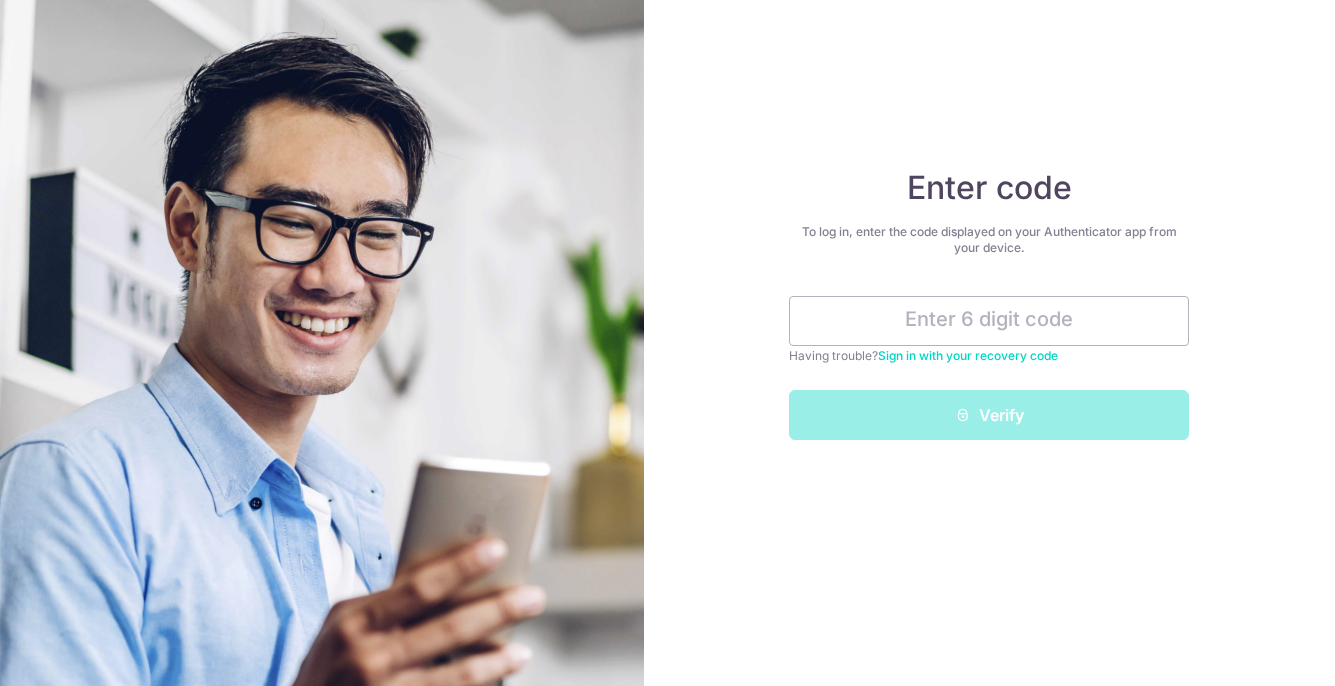 scroll, scrollTop: 0, scrollLeft: 0, axis: both 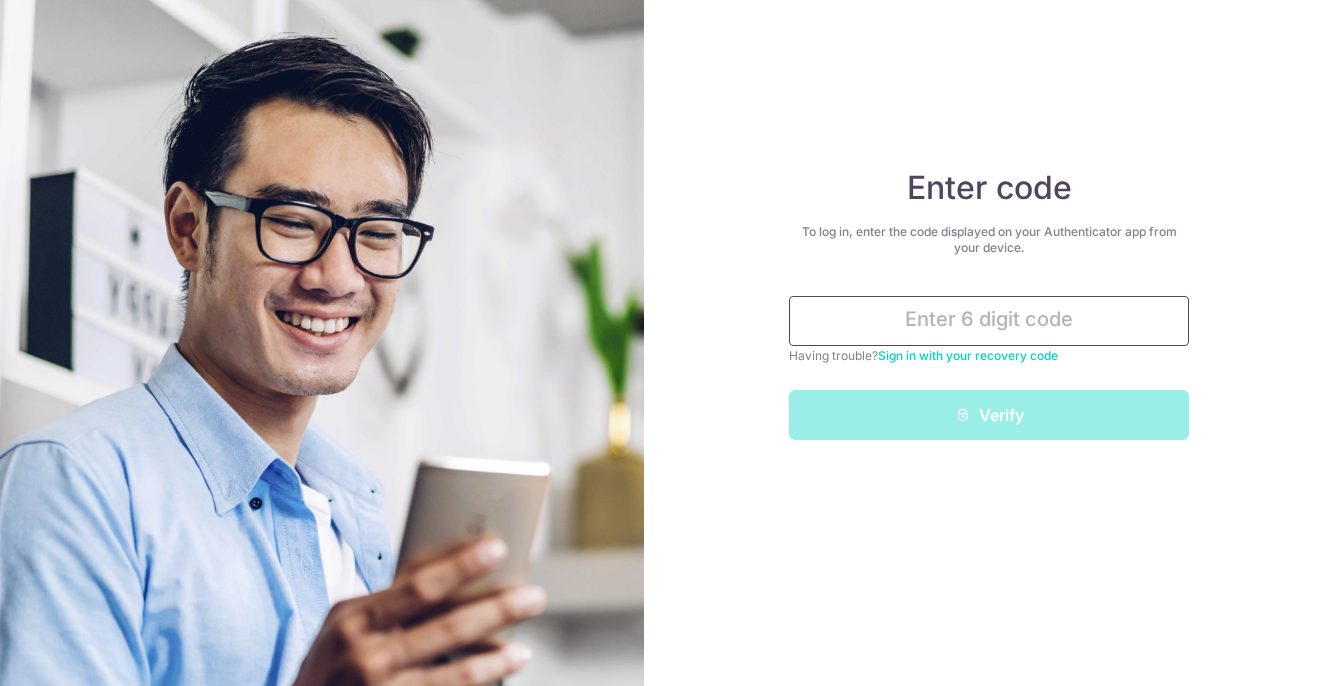click at bounding box center (989, 321) 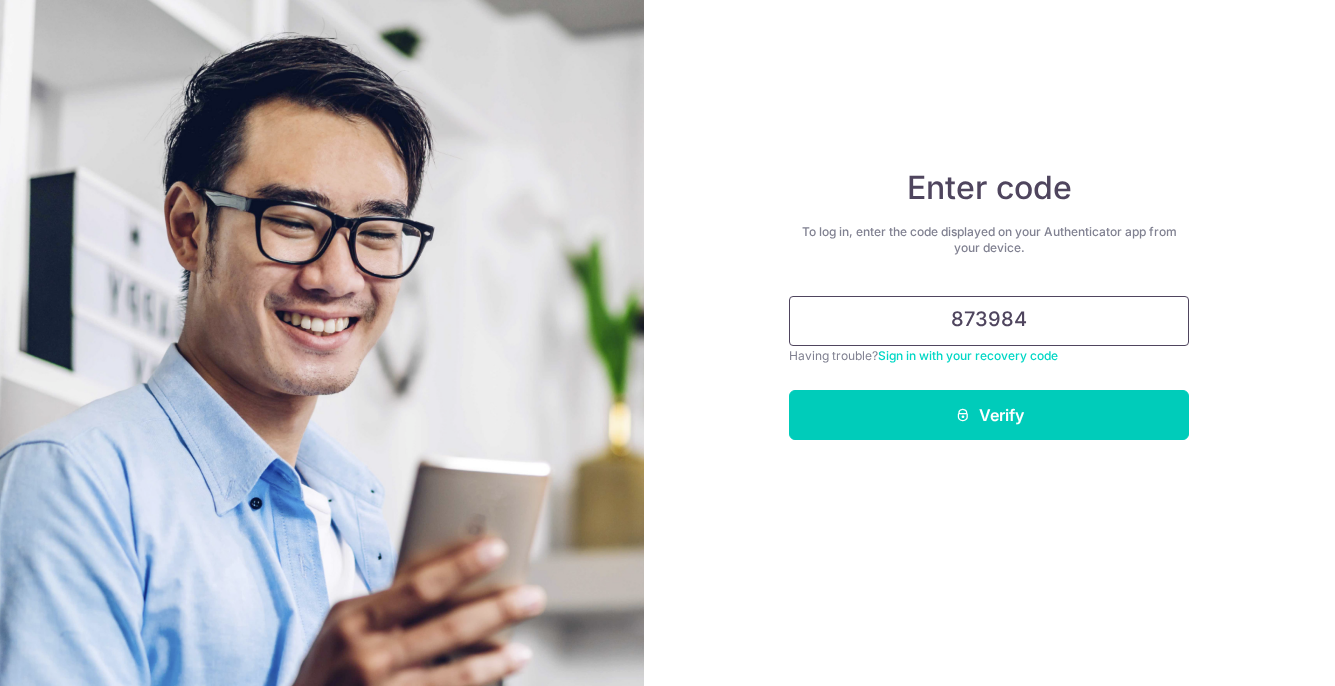 type on "873984" 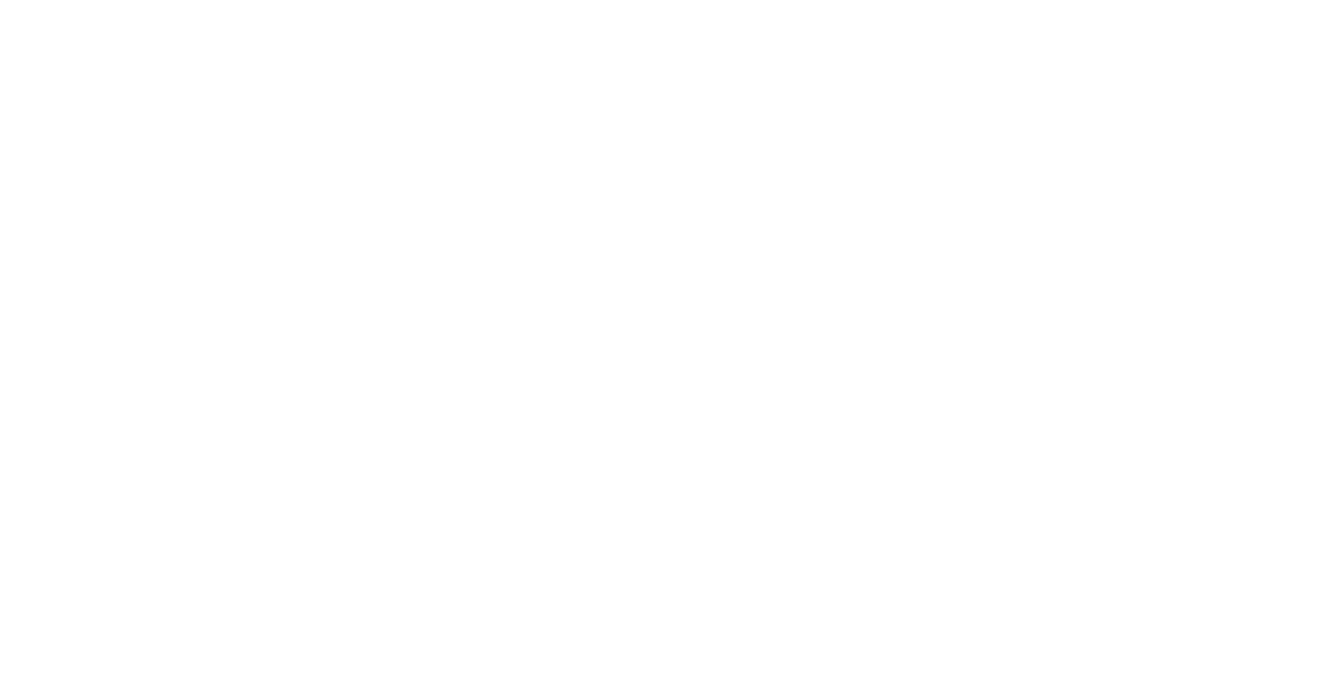 scroll, scrollTop: 0, scrollLeft: 0, axis: both 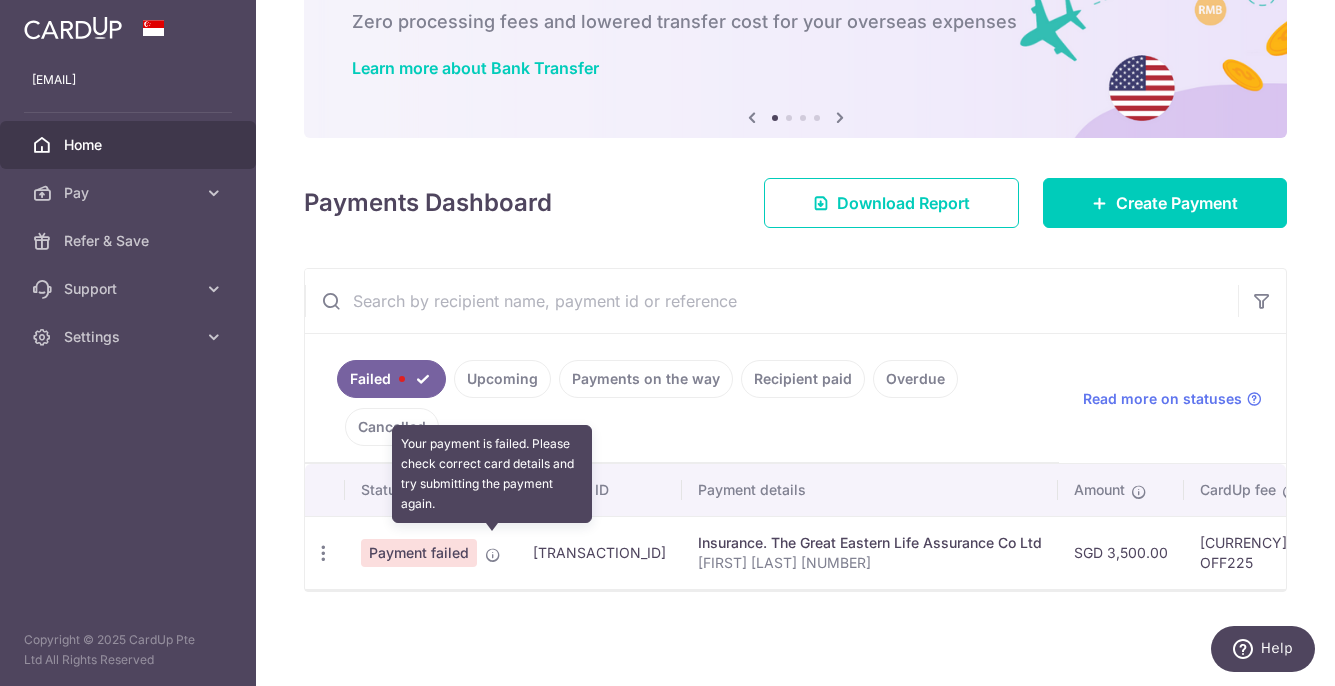 click at bounding box center (493, 555) 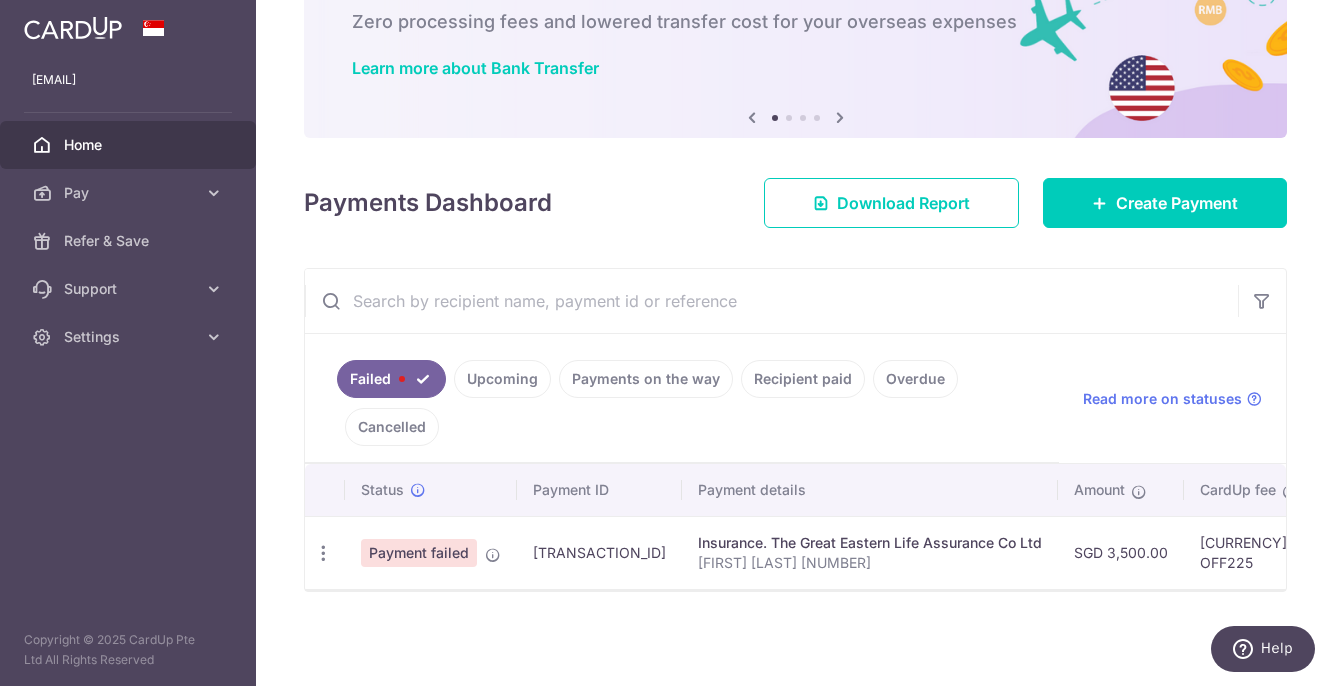 click on "Payment failed" at bounding box center (419, 553) 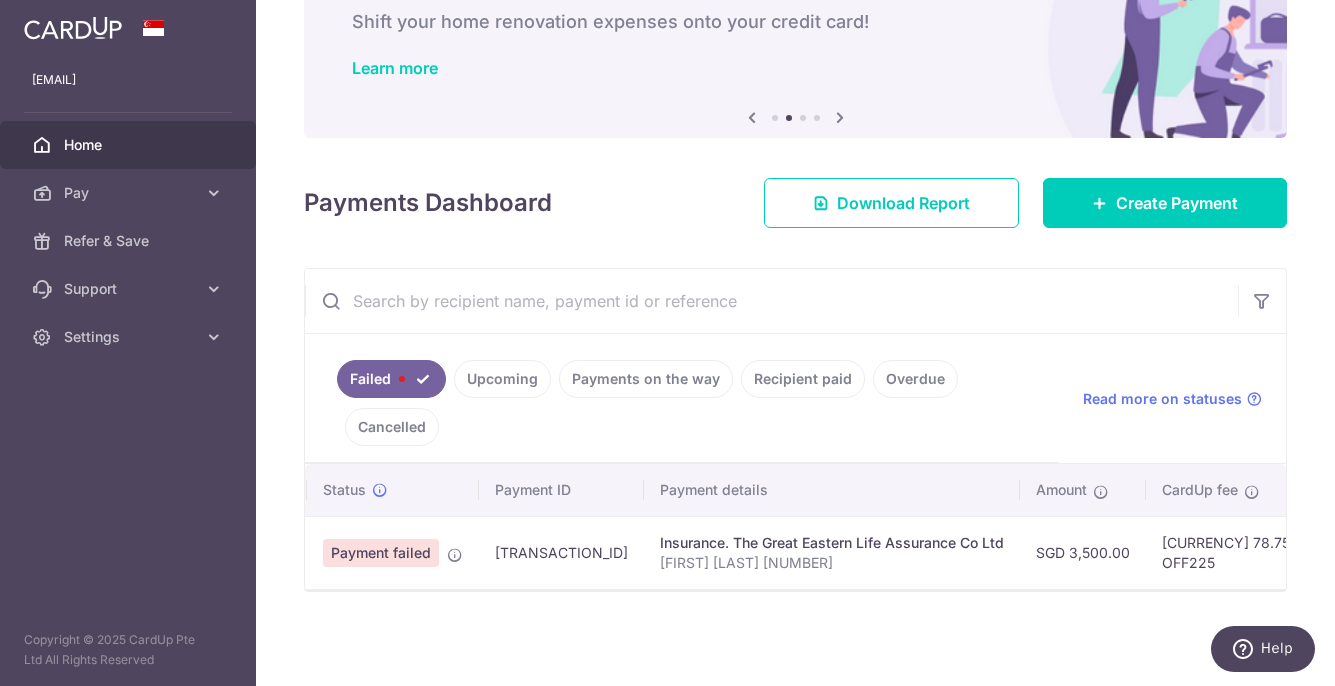 scroll, scrollTop: 0, scrollLeft: 0, axis: both 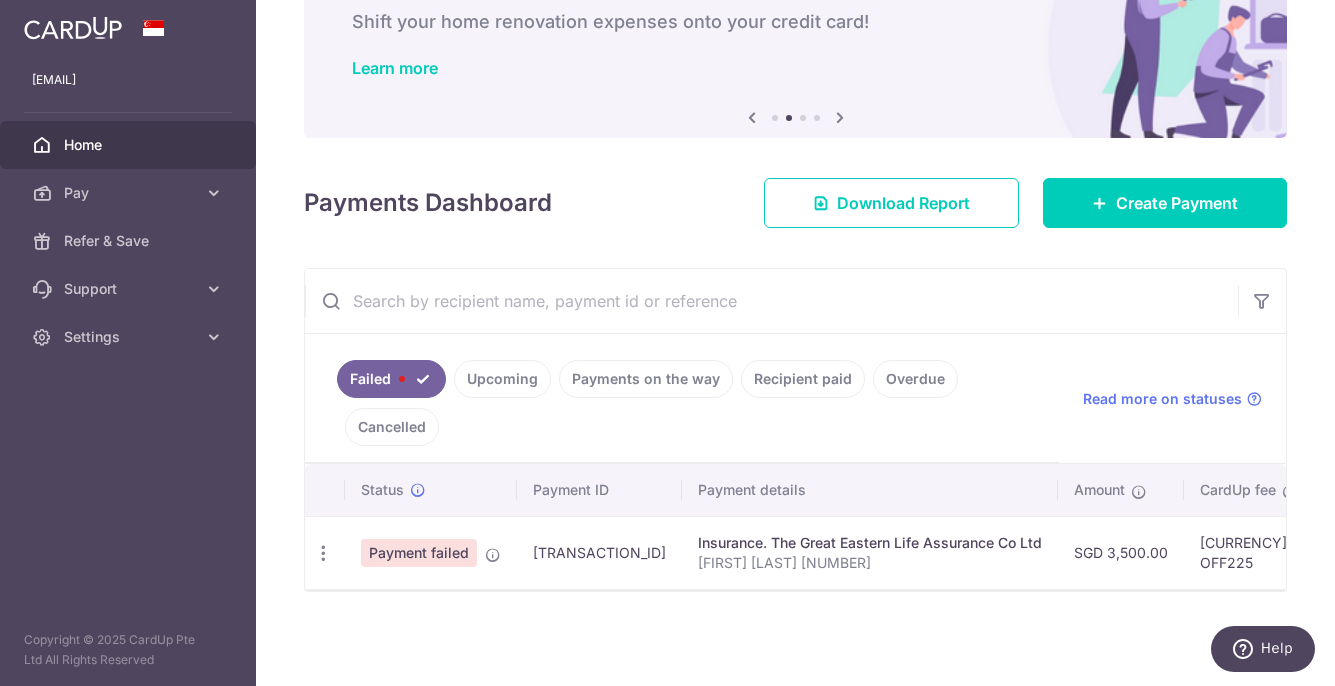 click on "txn_ac1efe64c4f" at bounding box center [599, 552] 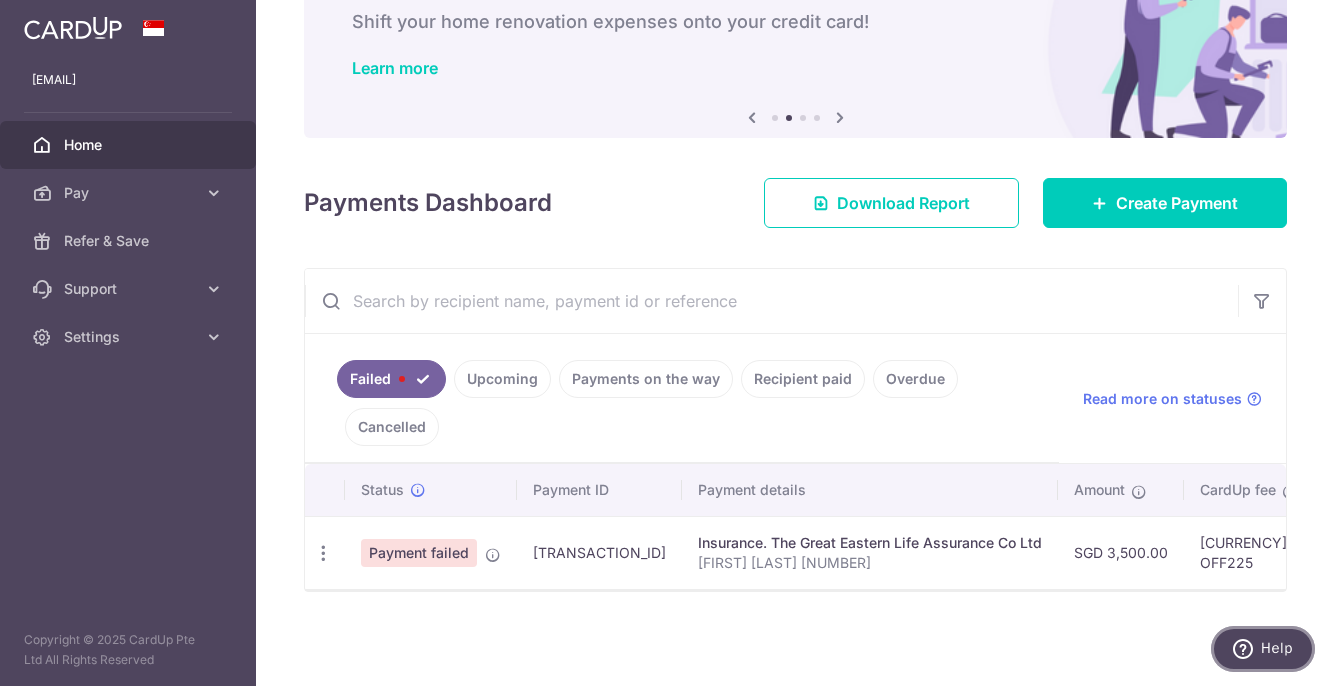 click on "Help" at bounding box center (1277, 648) 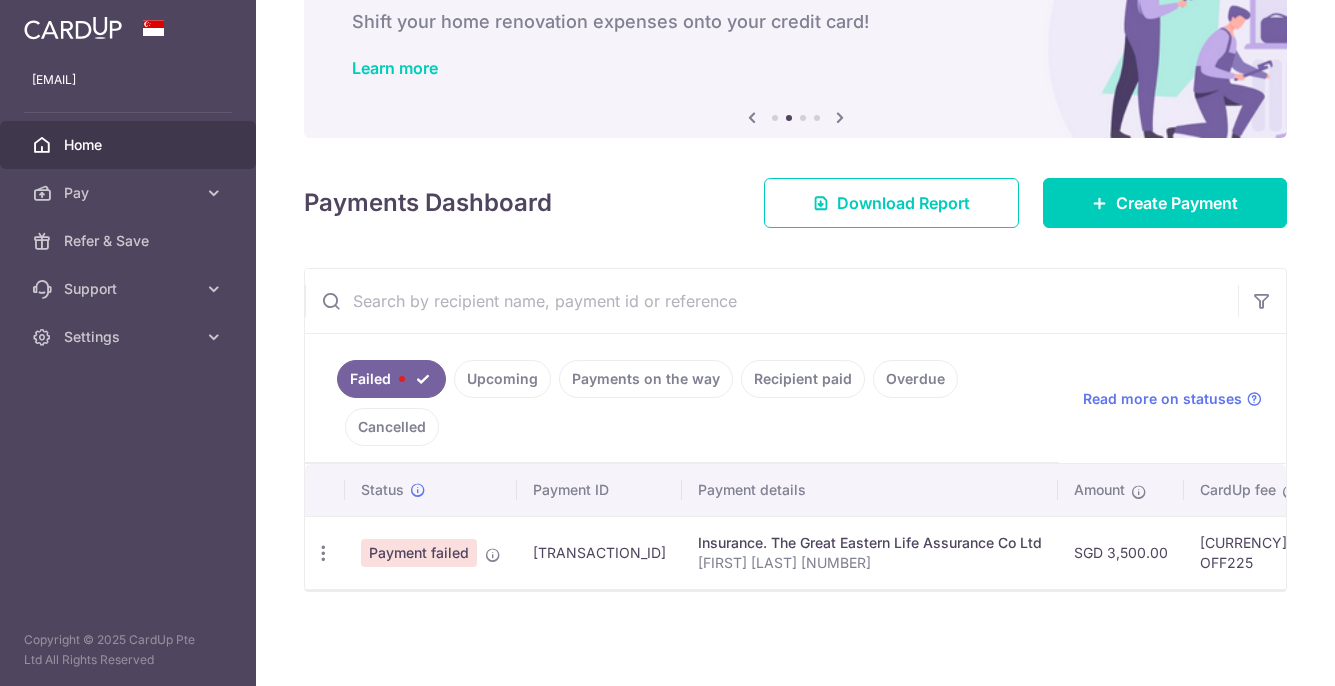 scroll, scrollTop: 0, scrollLeft: 0, axis: both 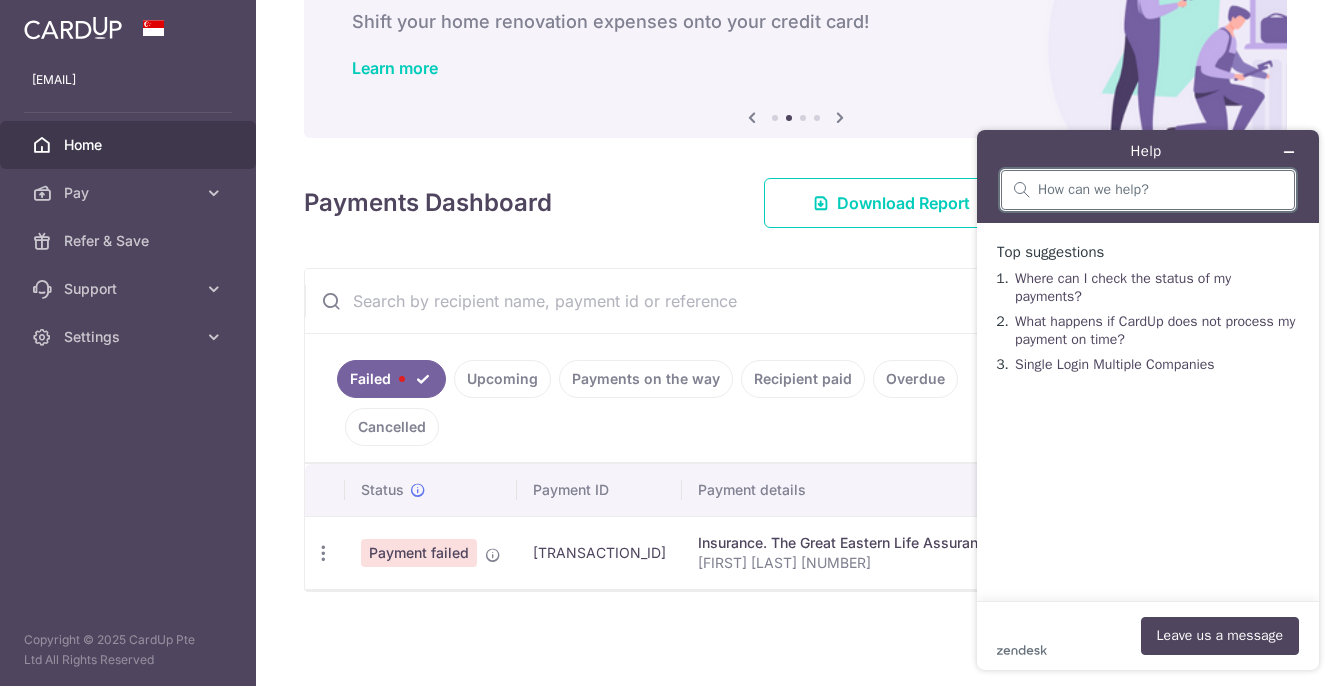 click at bounding box center [1160, 190] 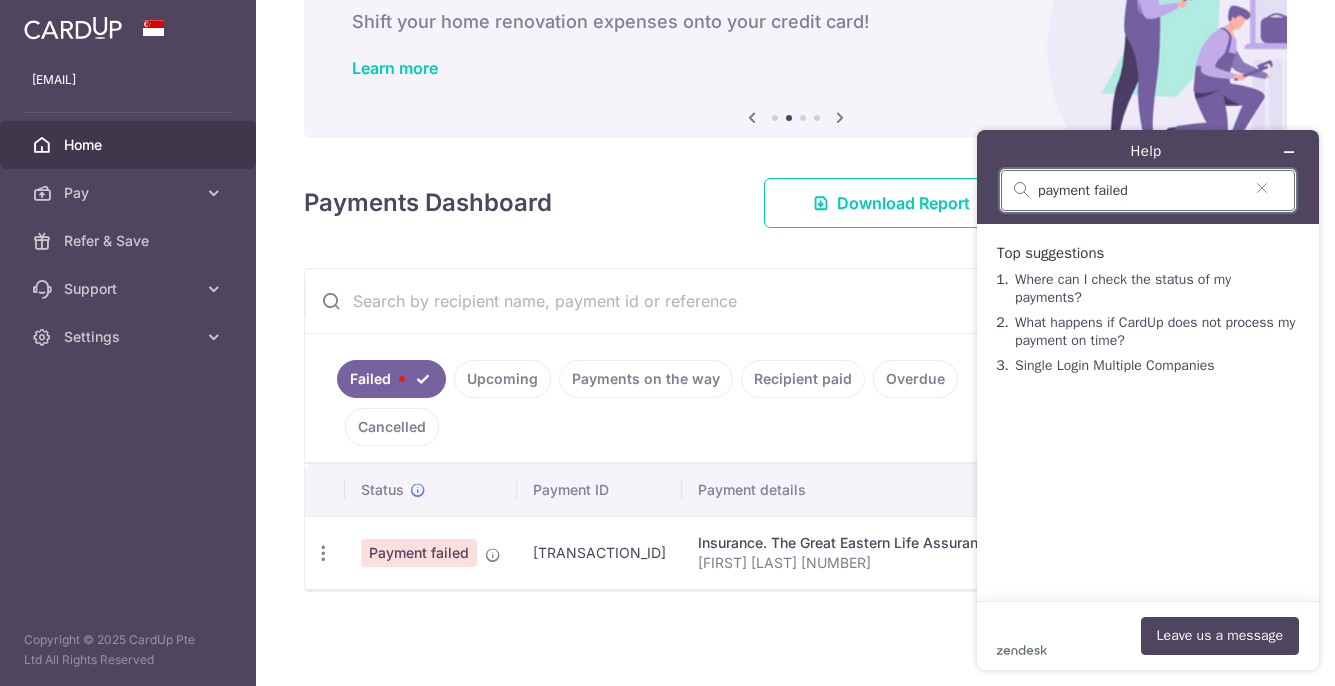type on "payment failed" 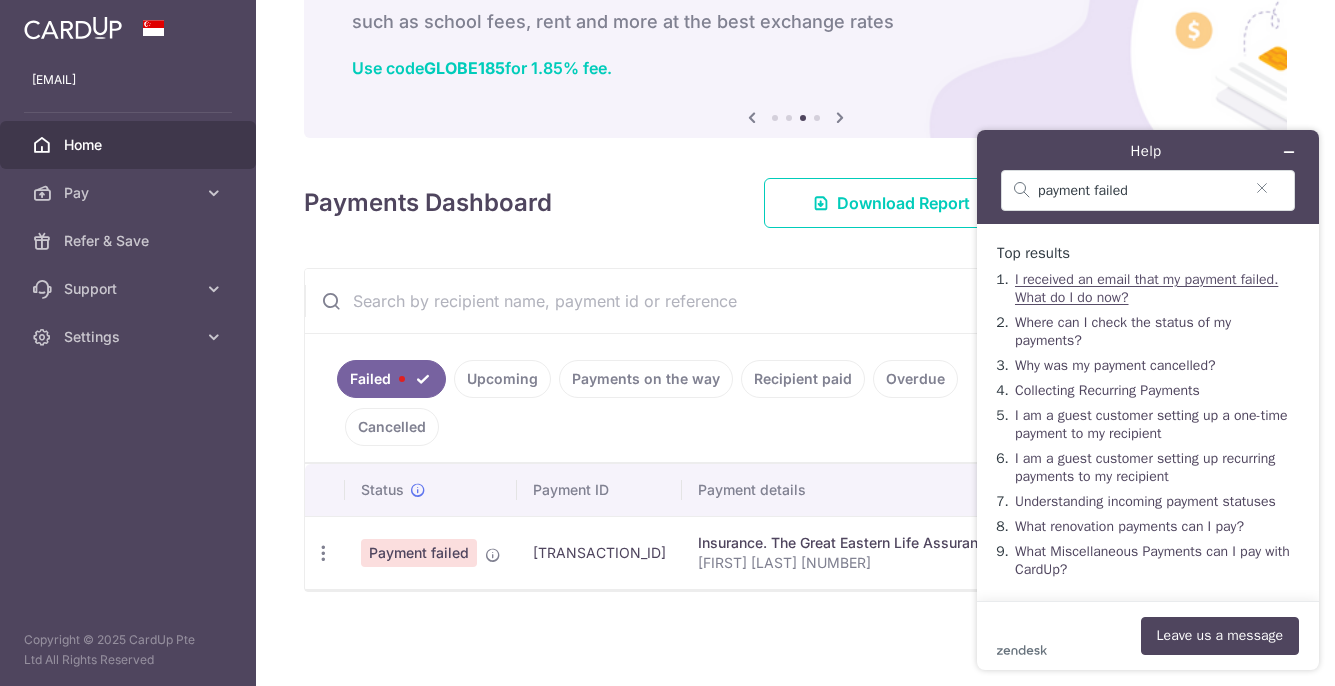 click on "I received an email that my payment failed. What do I do now?" at bounding box center [1146, 288] 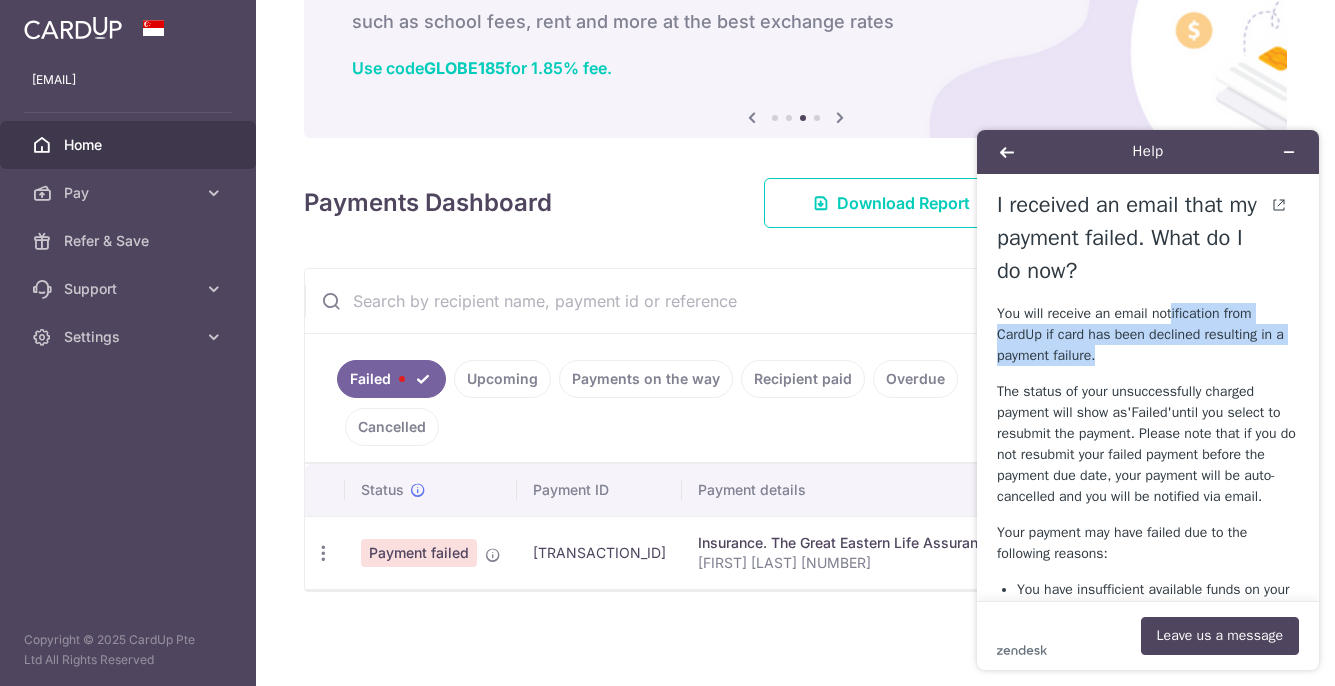 drag, startPoint x: 1172, startPoint y: 307, endPoint x: 1269, endPoint y: 362, distance: 111.50785 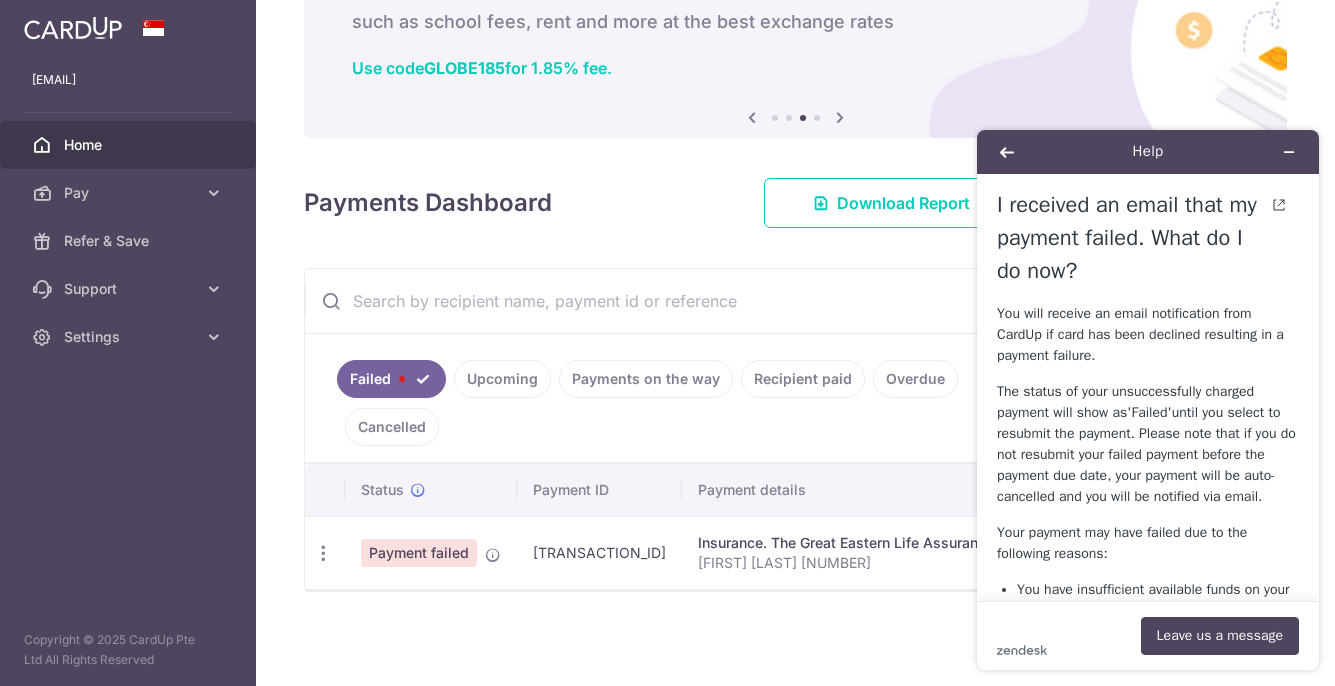 click on "The status of your unsuccessfully charged payment will show as" at bounding box center [1125, 402] 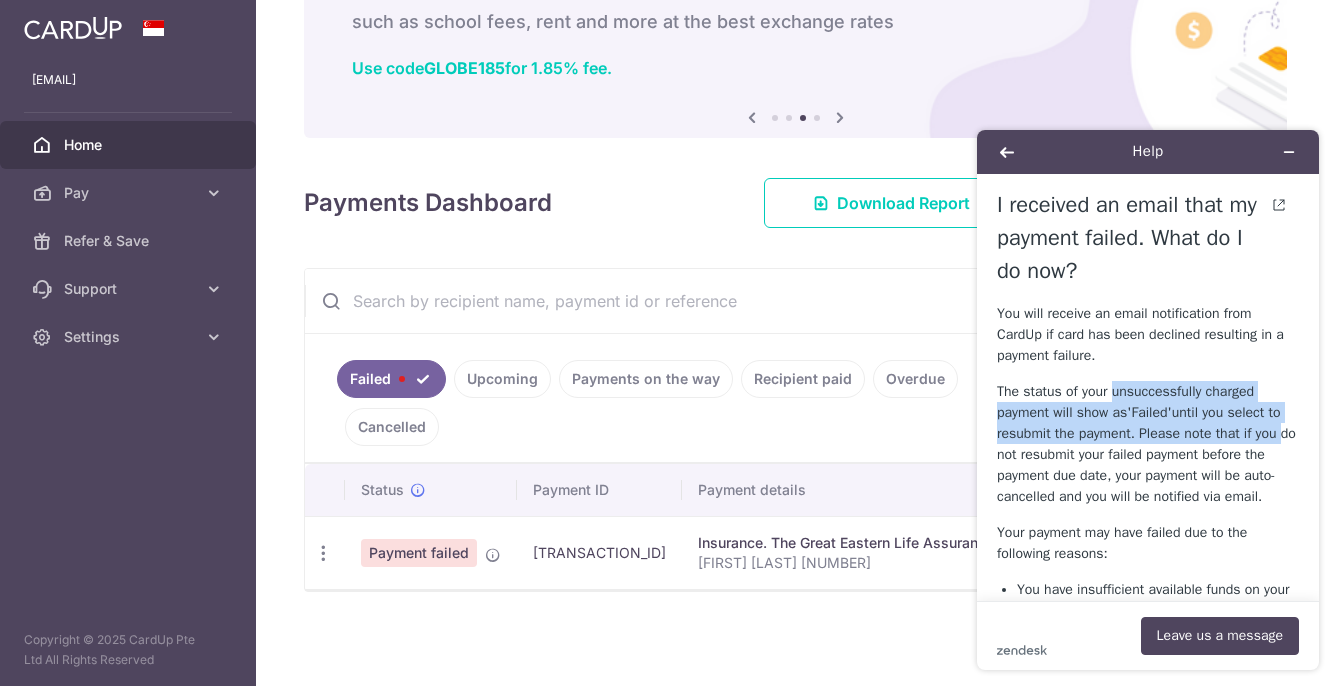 drag, startPoint x: 1114, startPoint y: 390, endPoint x: 1295, endPoint y: 437, distance: 187.00267 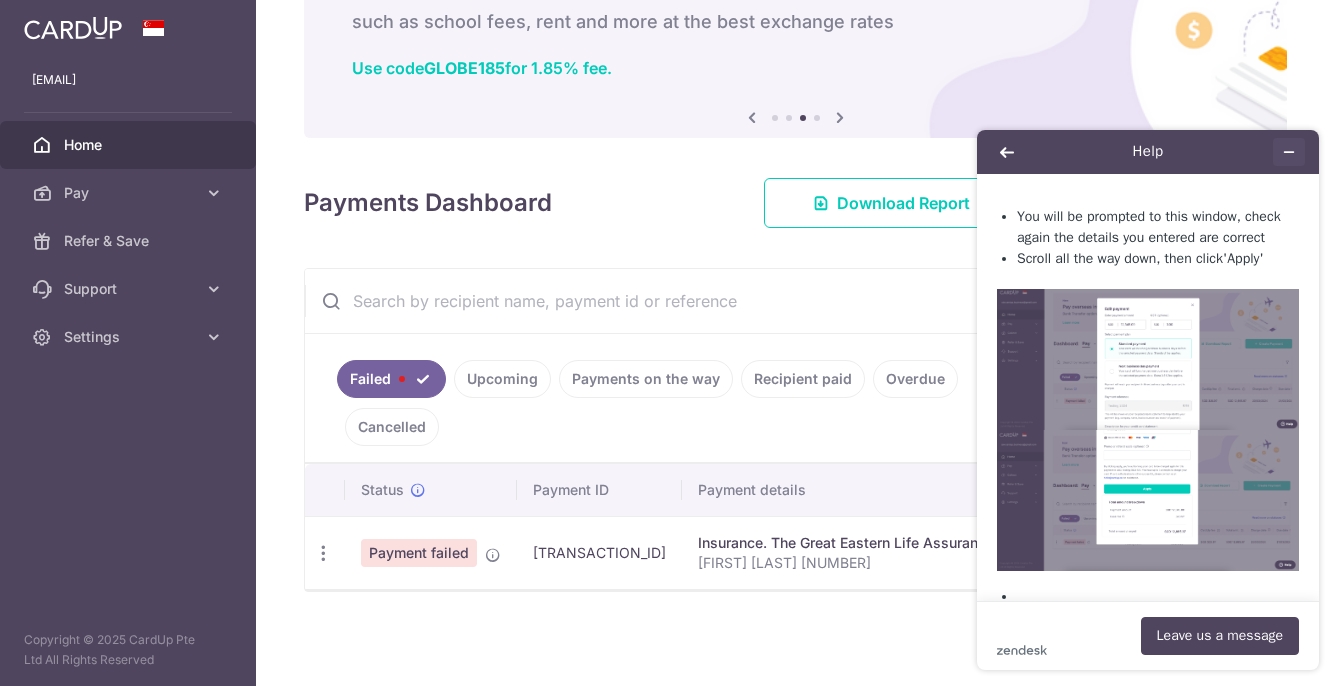 scroll, scrollTop: 1100, scrollLeft: 0, axis: vertical 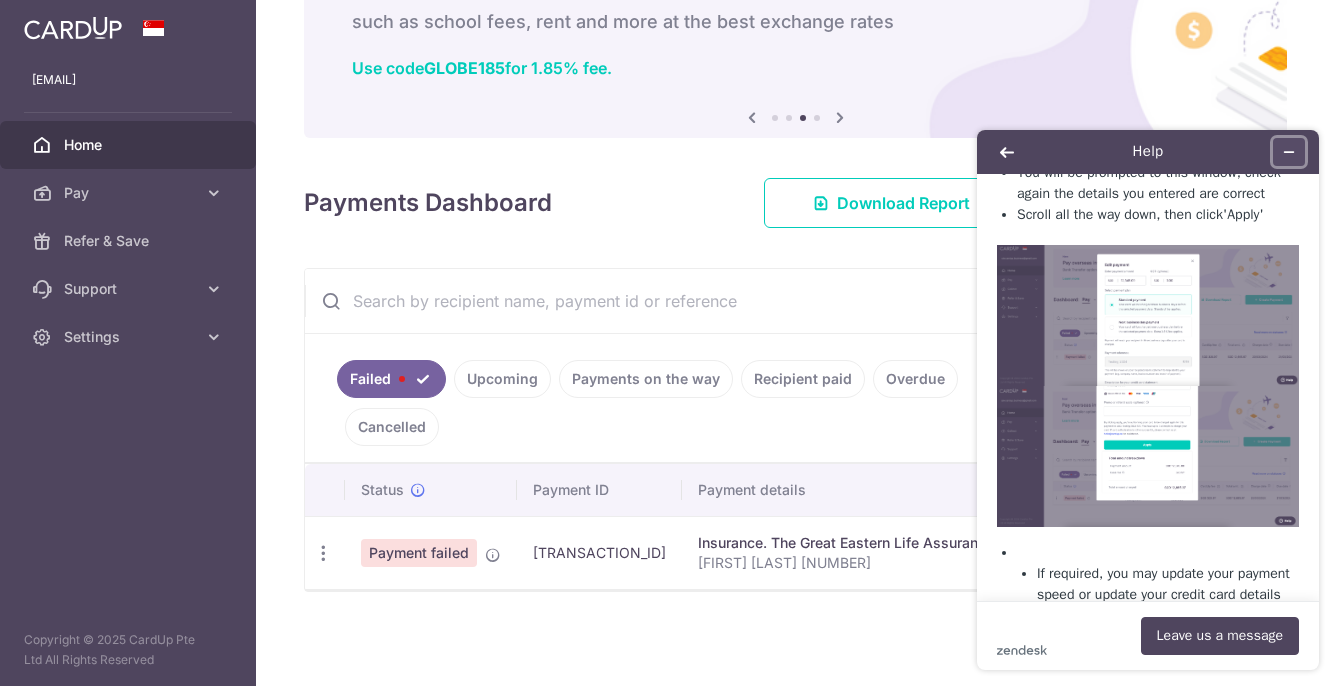 click 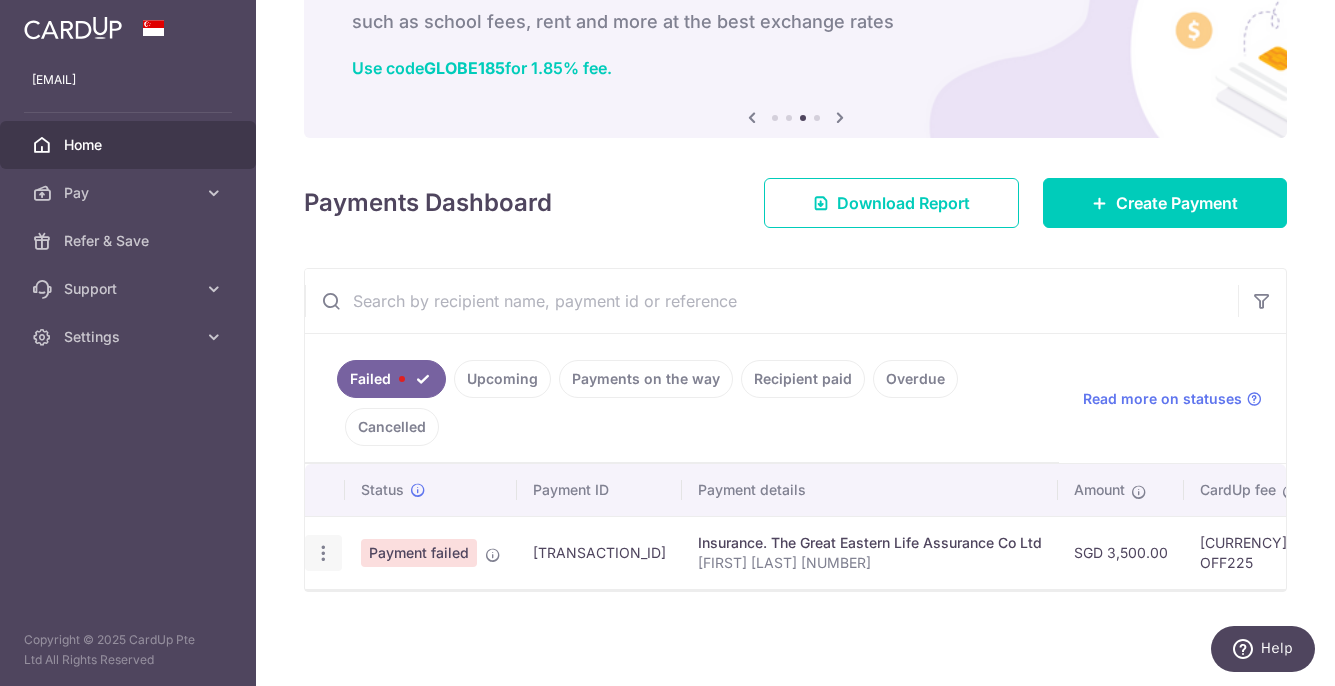click at bounding box center (323, 553) 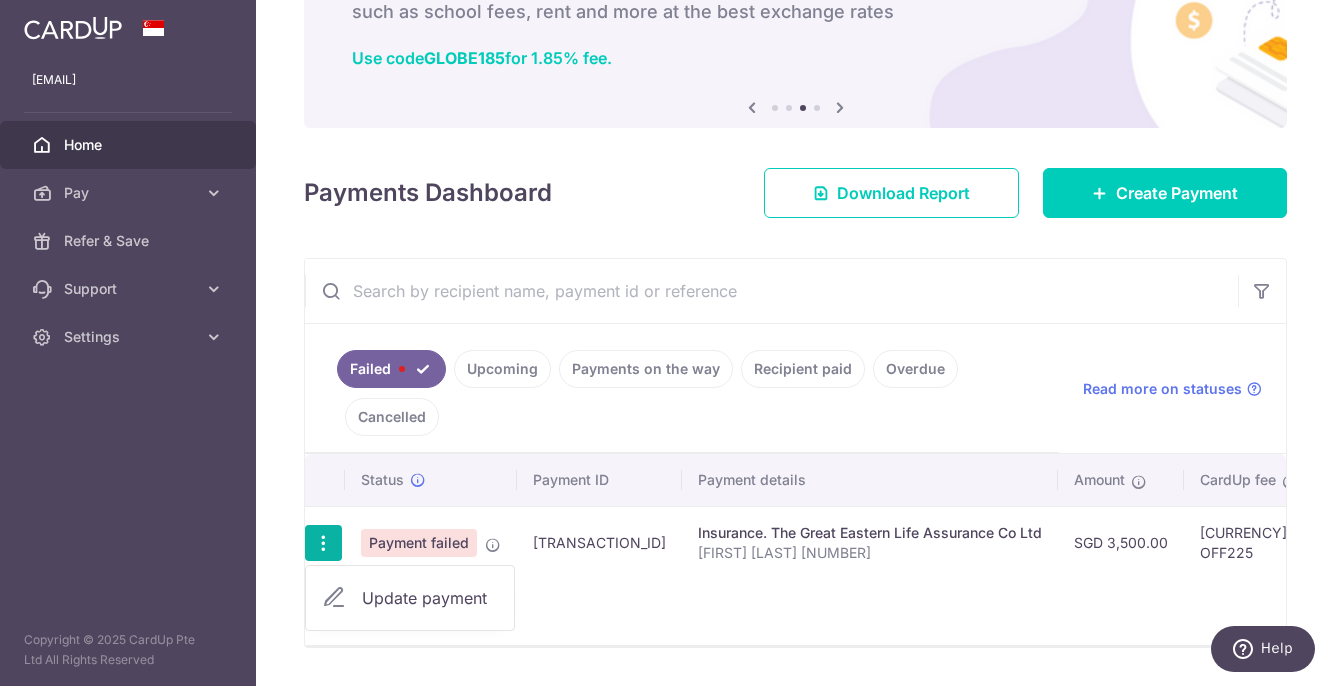 click on "Update payment" at bounding box center (430, 598) 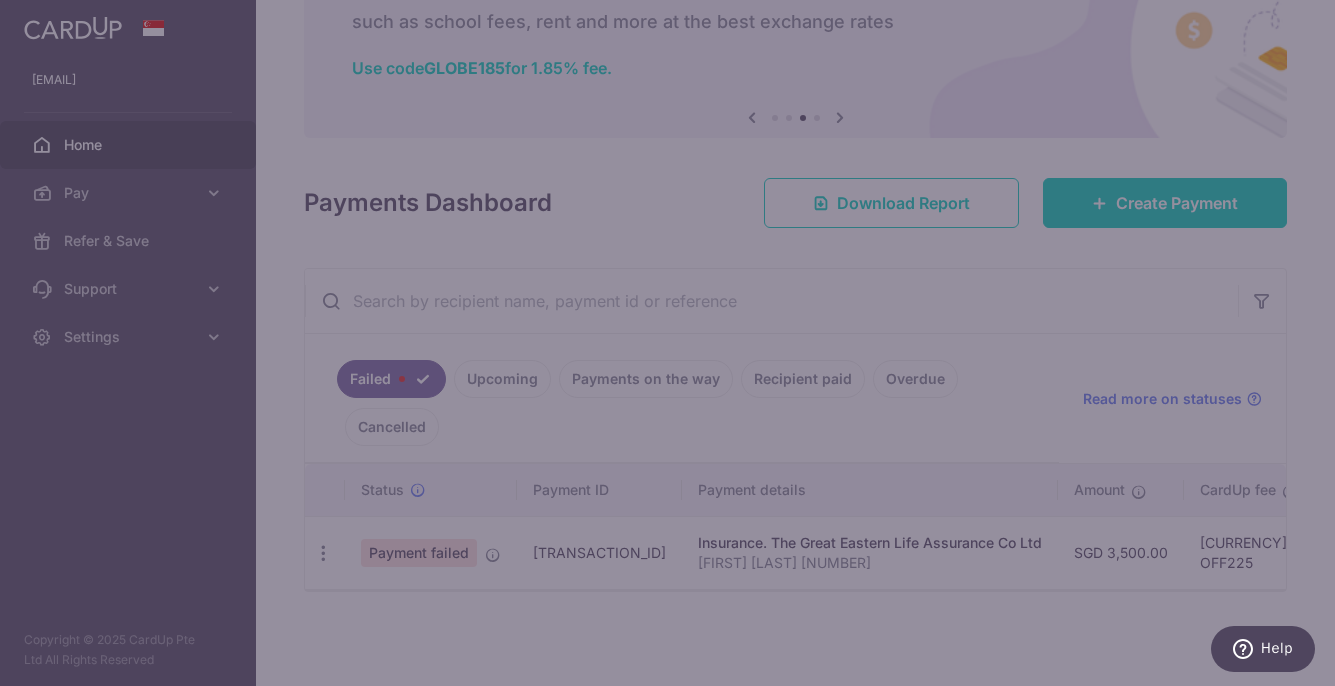 type on "OFF225" 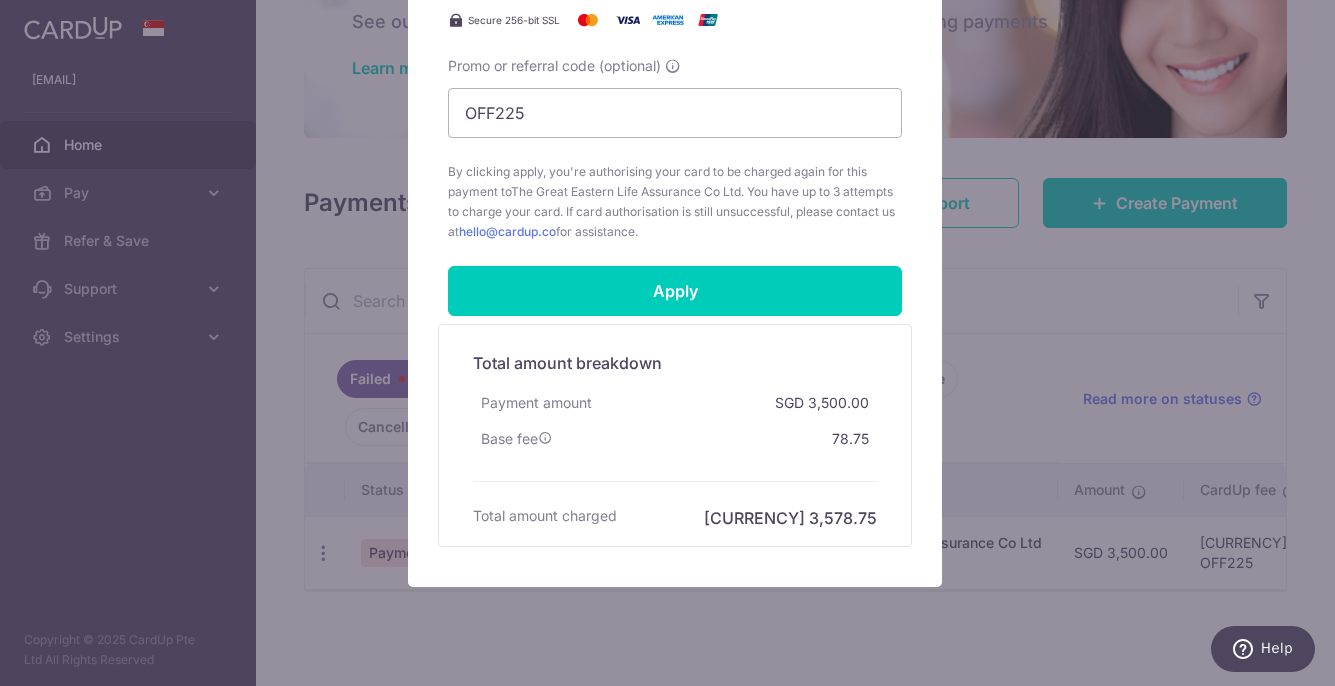scroll, scrollTop: 900, scrollLeft: 0, axis: vertical 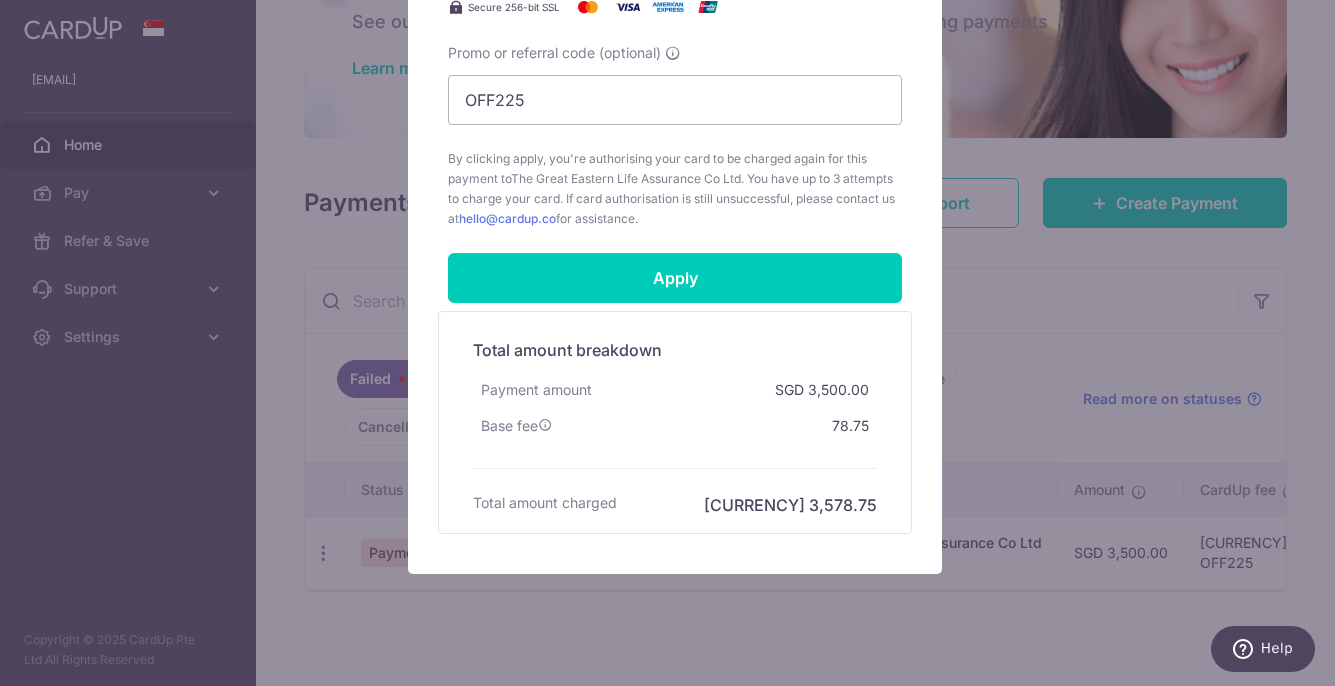 click on "Edit payment
By clicking apply,  you will make changes to all   payments to  The Great Eastern Life Assurance Co Ltd  scheduled from
.
By clicking below, you confirm you are editing this payment to  The Great Eastern Life Assurance Co Ltd  on
07/08/2025 .
SGD" at bounding box center (667, 343) 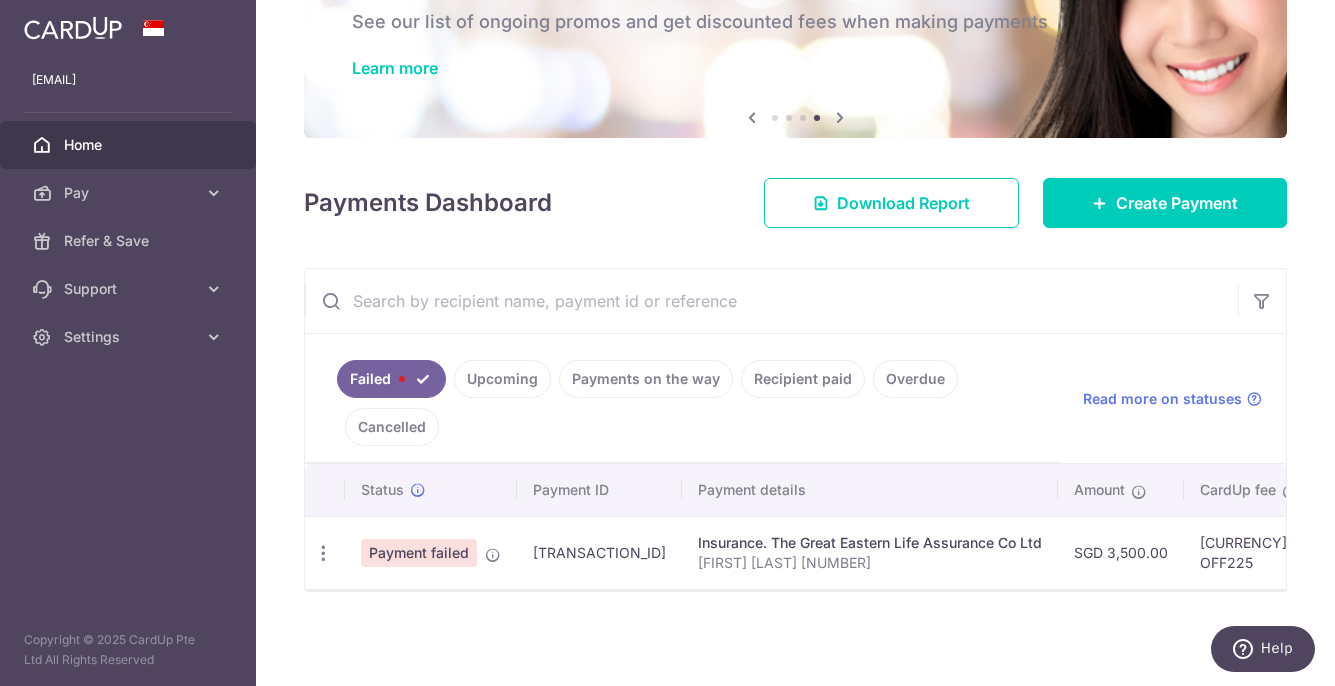 drag, startPoint x: 829, startPoint y: 589, endPoint x: 957, endPoint y: 594, distance: 128.09763 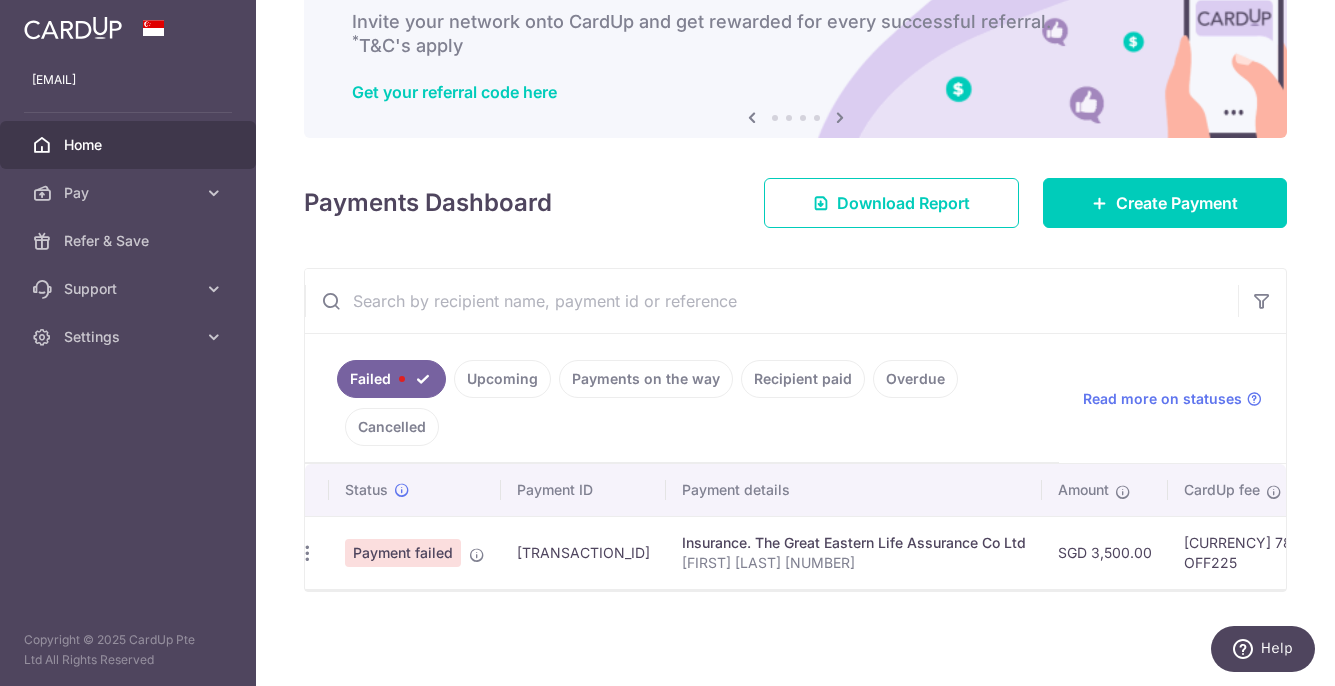 scroll, scrollTop: 0, scrollLeft: 13, axis: horizontal 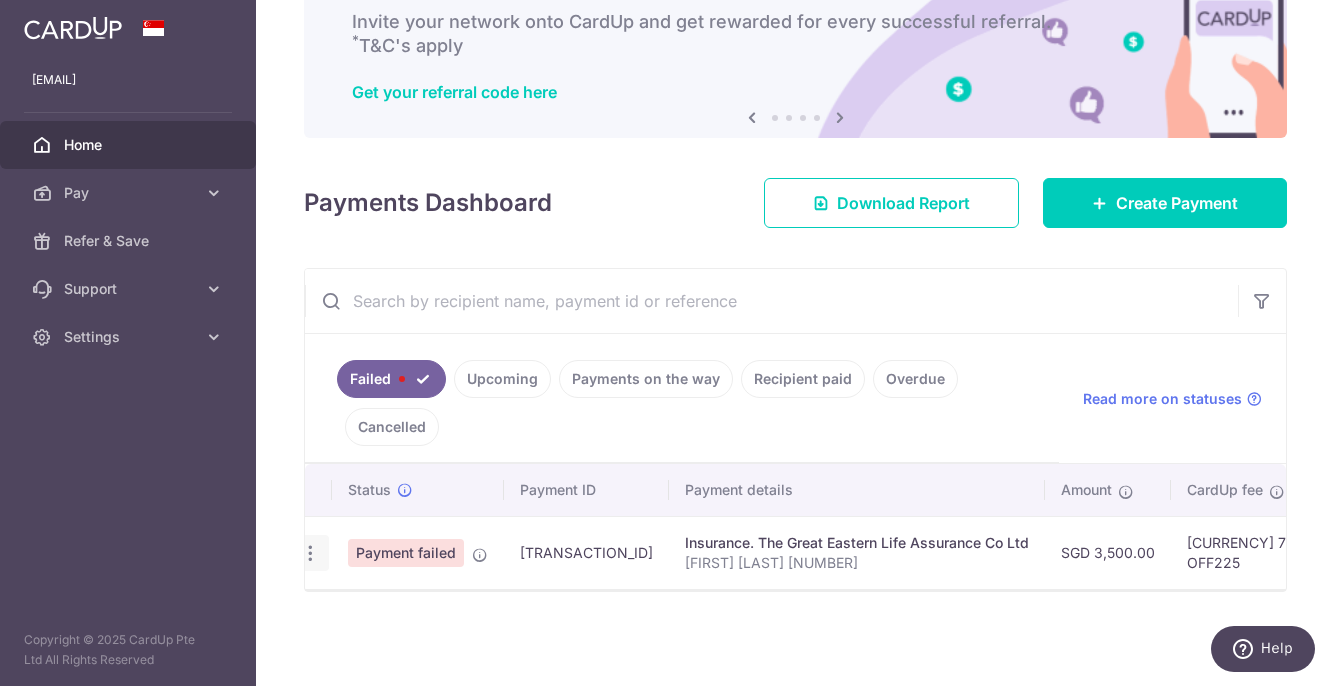 click at bounding box center [310, 553] 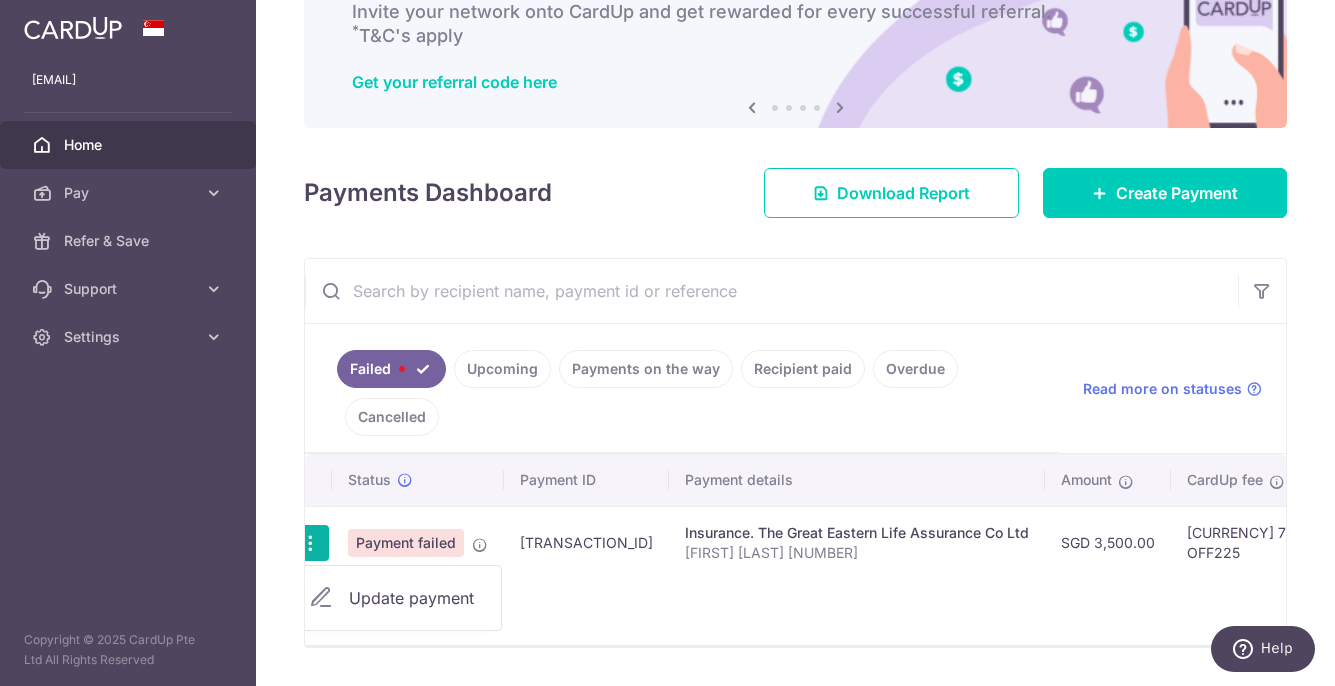 click on "Update payment" at bounding box center (417, 598) 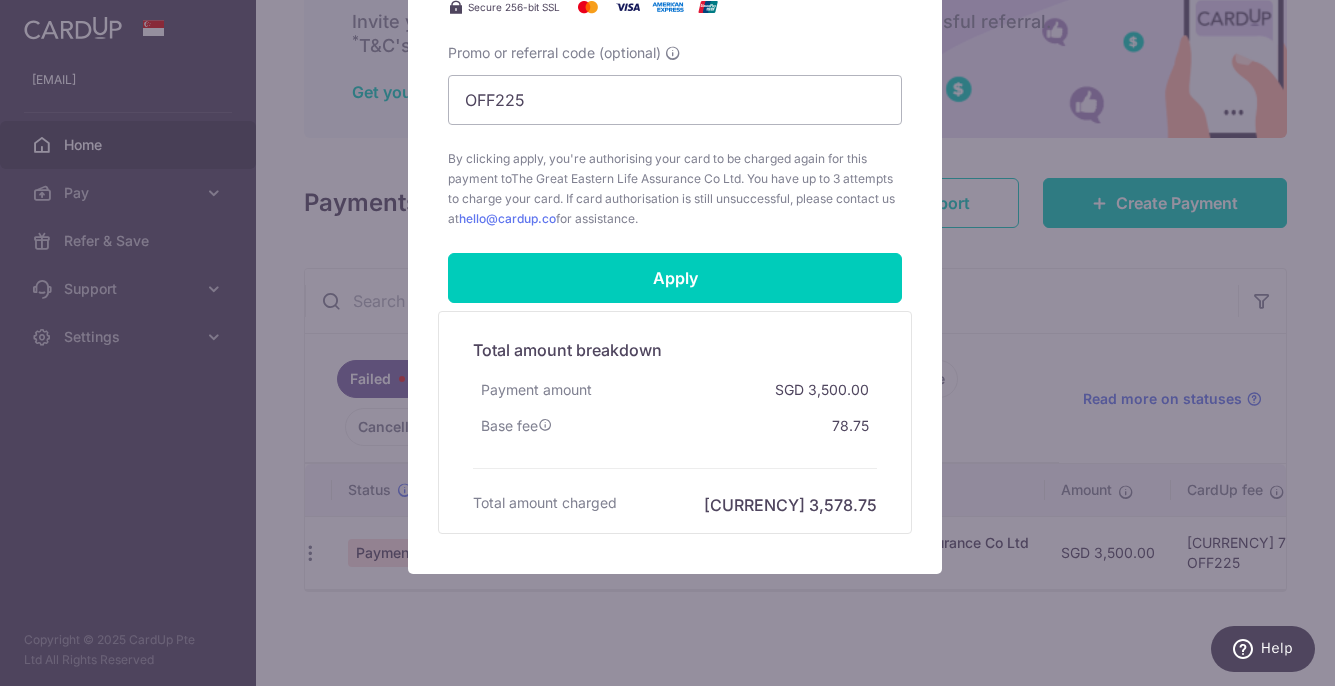 scroll, scrollTop: 0, scrollLeft: 0, axis: both 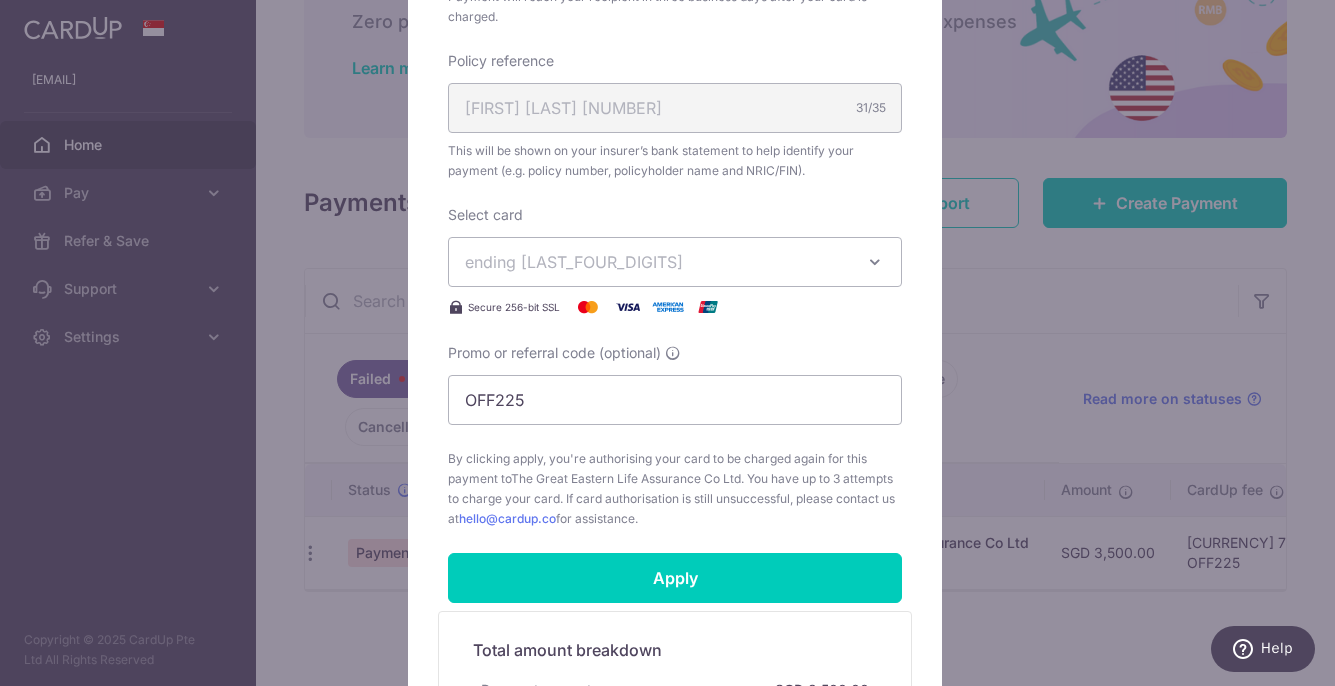 click on "ending 7719" at bounding box center (657, 262) 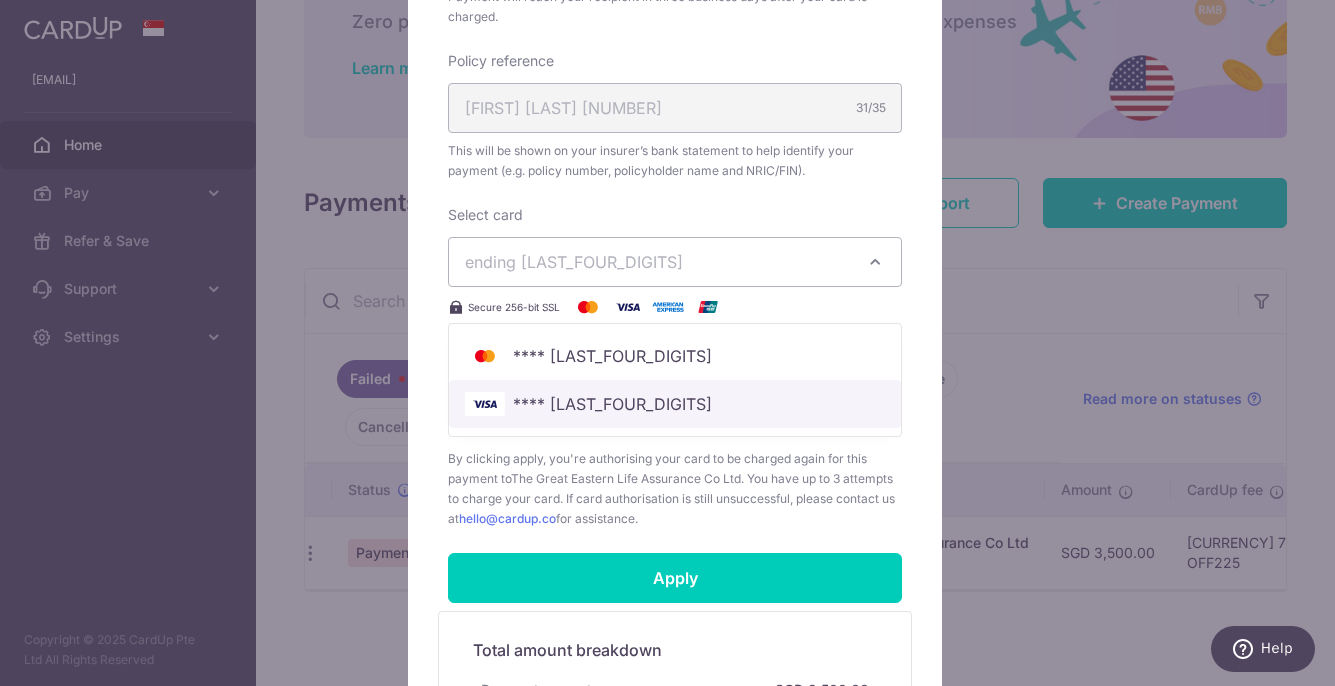 click on "**** [CC]" at bounding box center (675, 404) 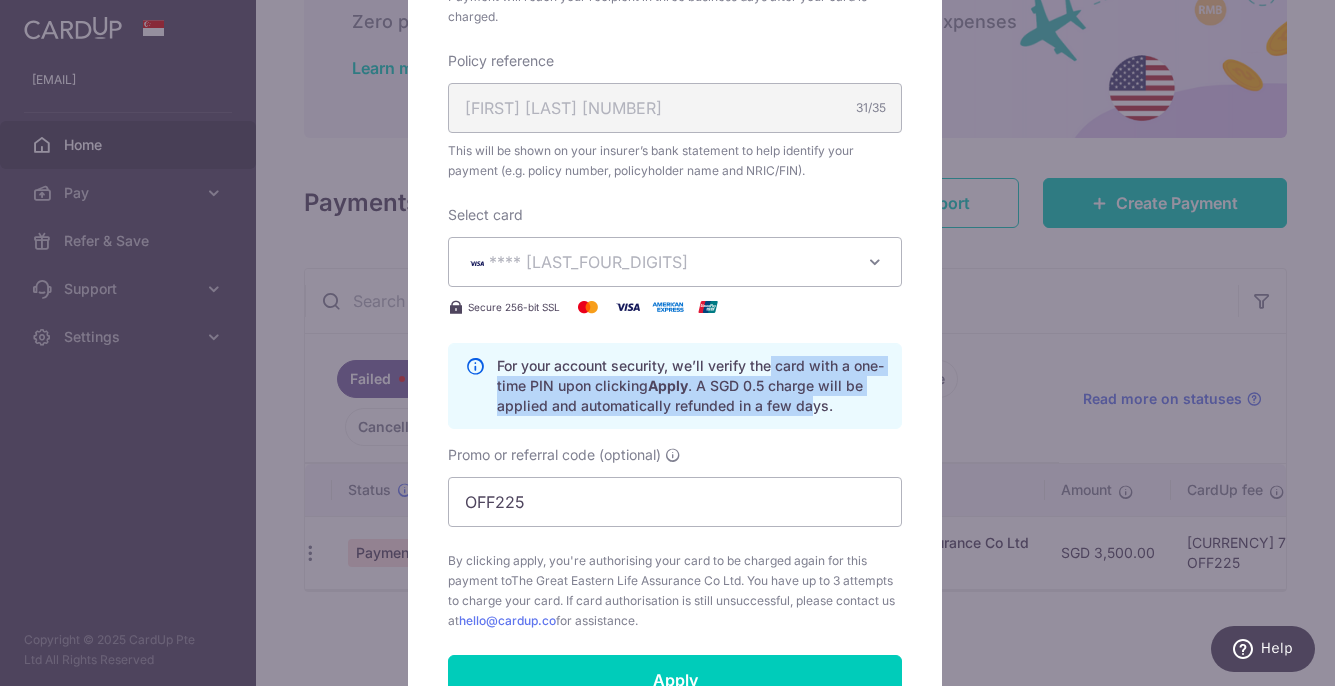 drag, startPoint x: 682, startPoint y: 356, endPoint x: 821, endPoint y: 403, distance: 146.73105 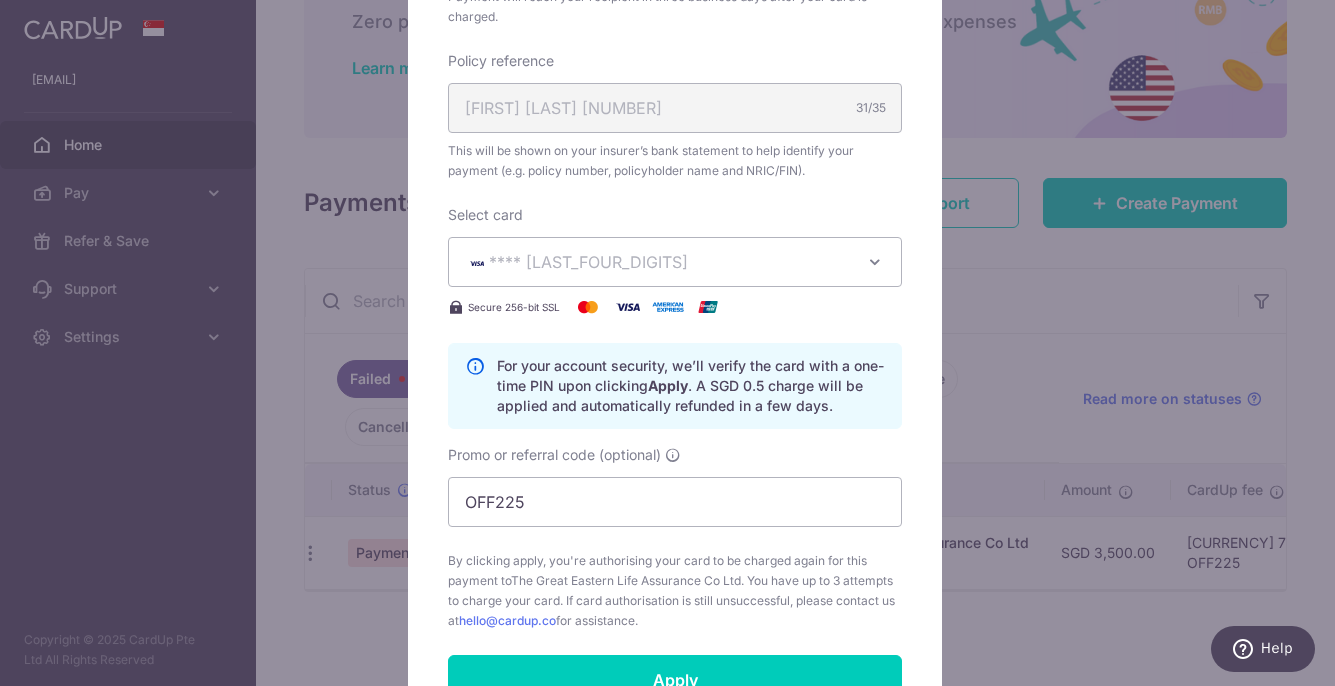 click on "For your account security, we’ll verify the card with a one-time PIN upon clicking  Apply . A SGD 0.5 charge will be applied and automatically refunded in a few days." at bounding box center [675, 386] 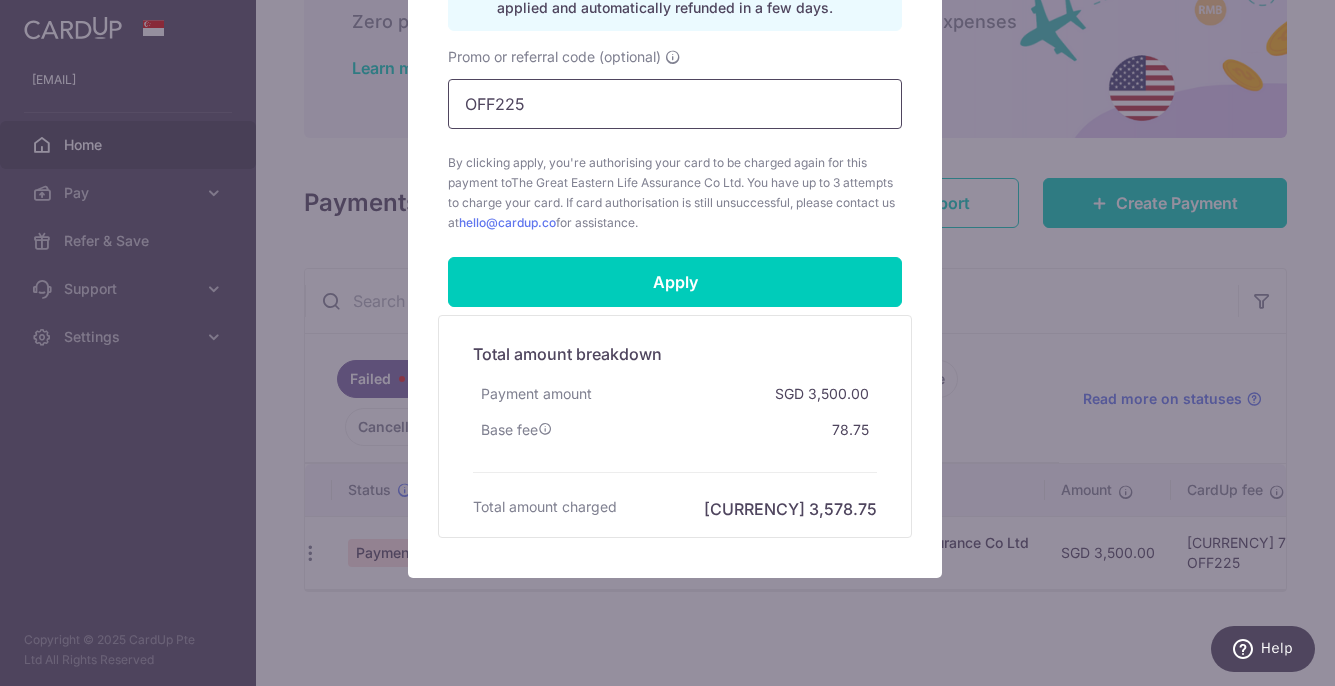 scroll, scrollTop: 1000, scrollLeft: 0, axis: vertical 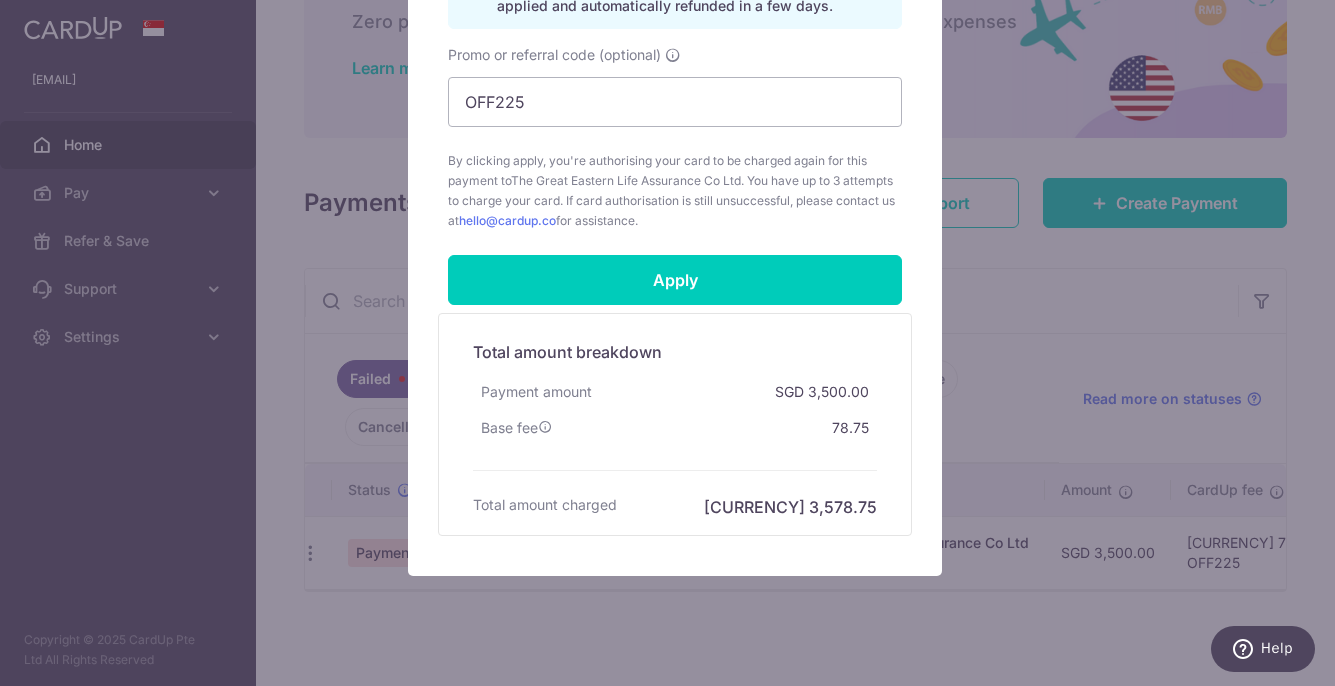 click on "SGD 3,500.00" at bounding box center (822, 392) 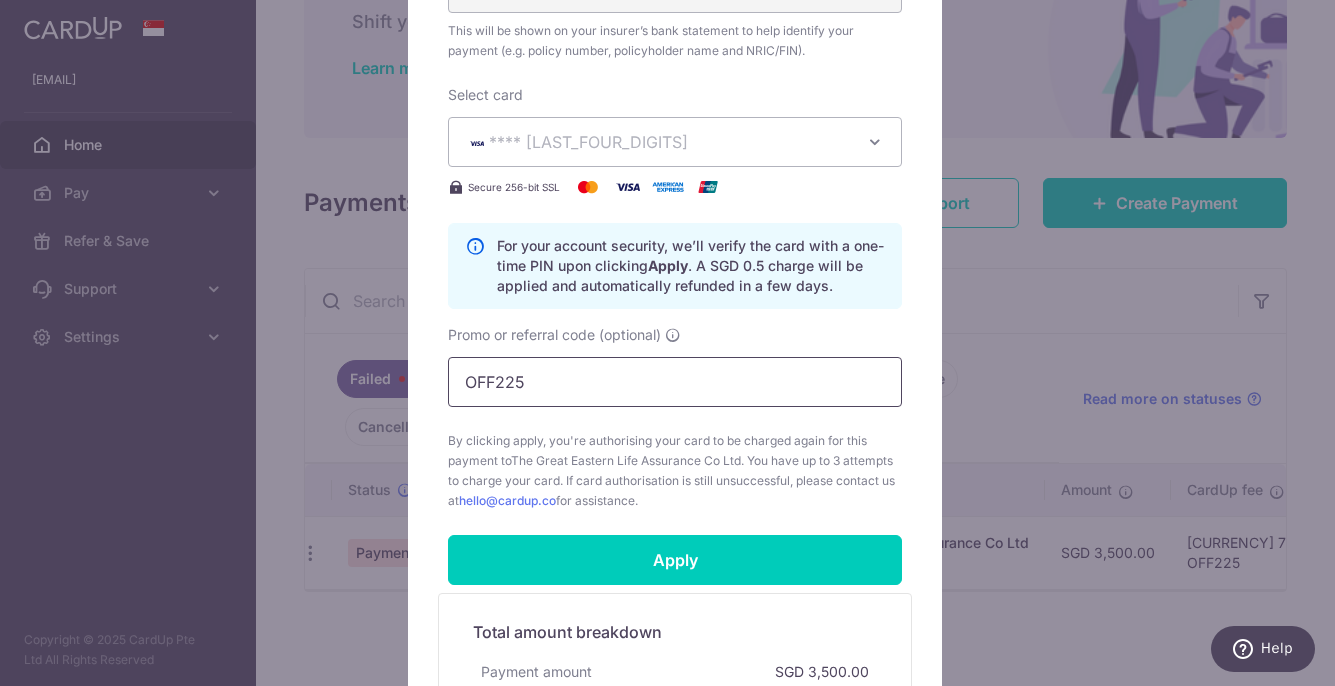 scroll, scrollTop: 835, scrollLeft: 0, axis: vertical 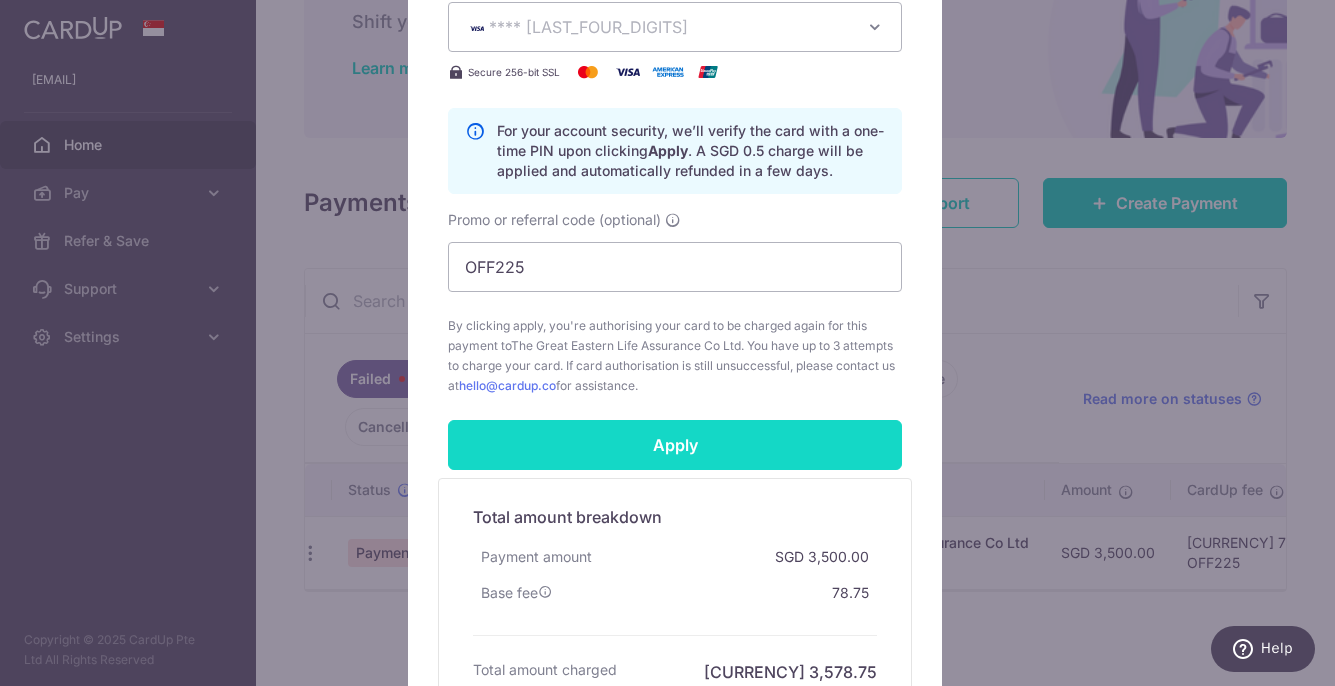 click on "Apply" at bounding box center [675, 445] 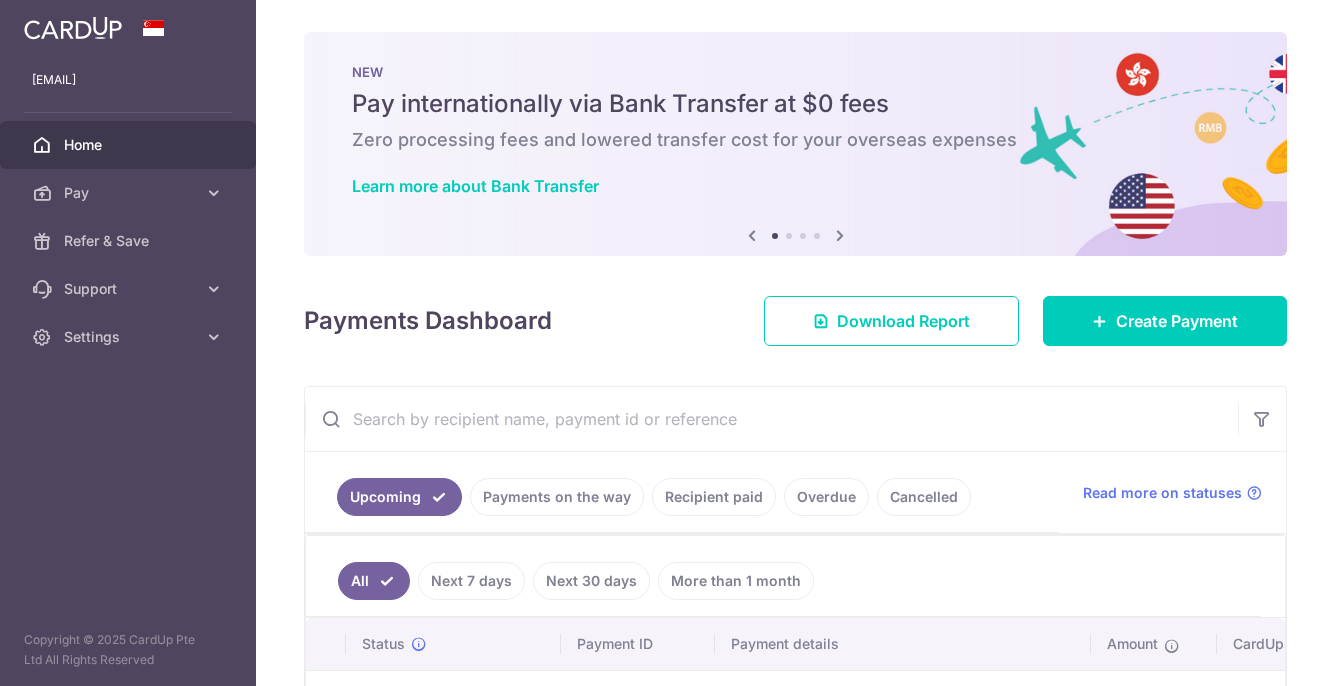 scroll, scrollTop: 0, scrollLeft: 0, axis: both 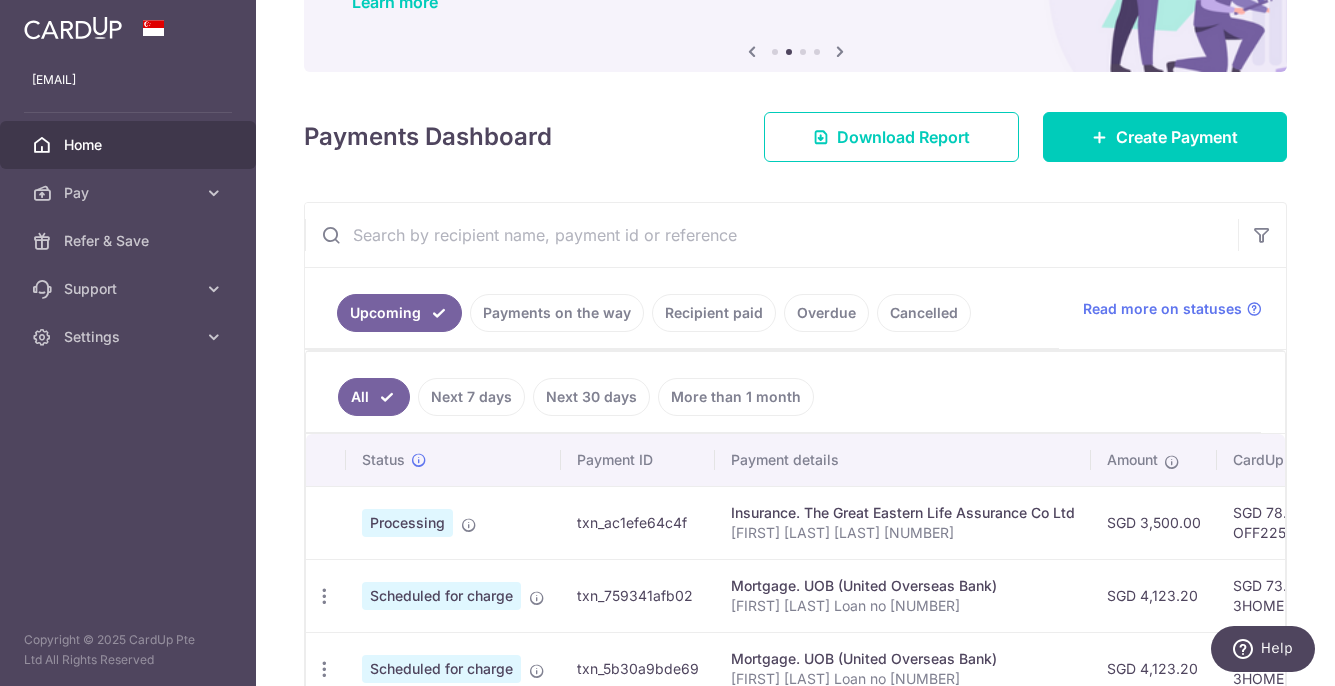 click on "Payments on the way" at bounding box center [557, 313] 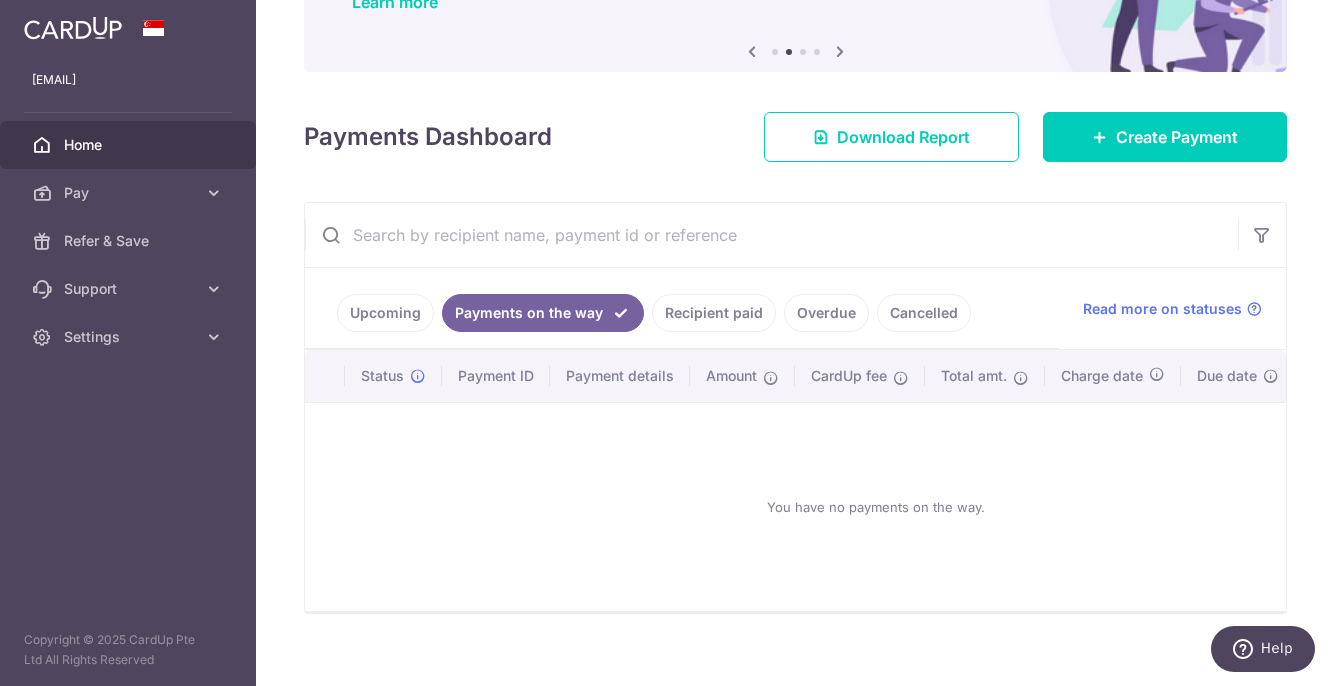 click on "Recipient paid" at bounding box center (714, 313) 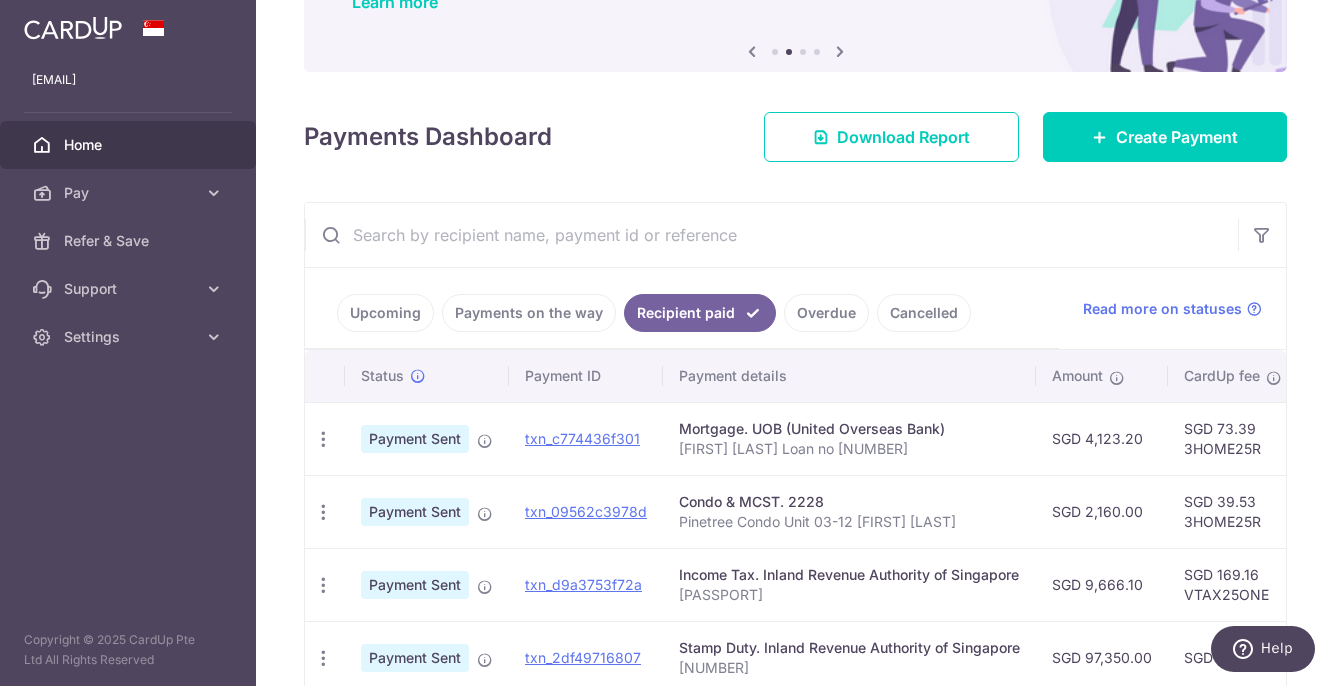 click on "Overdue" at bounding box center [826, 313] 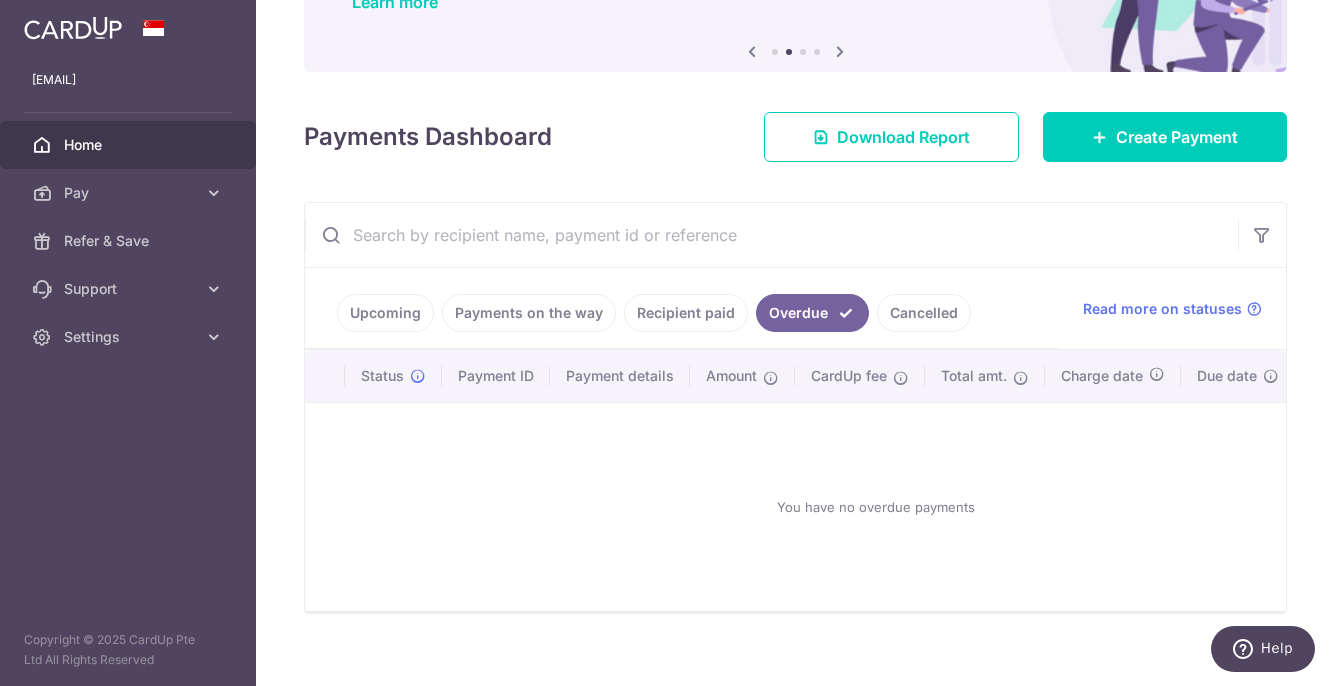 click on "Cancelled" at bounding box center [924, 313] 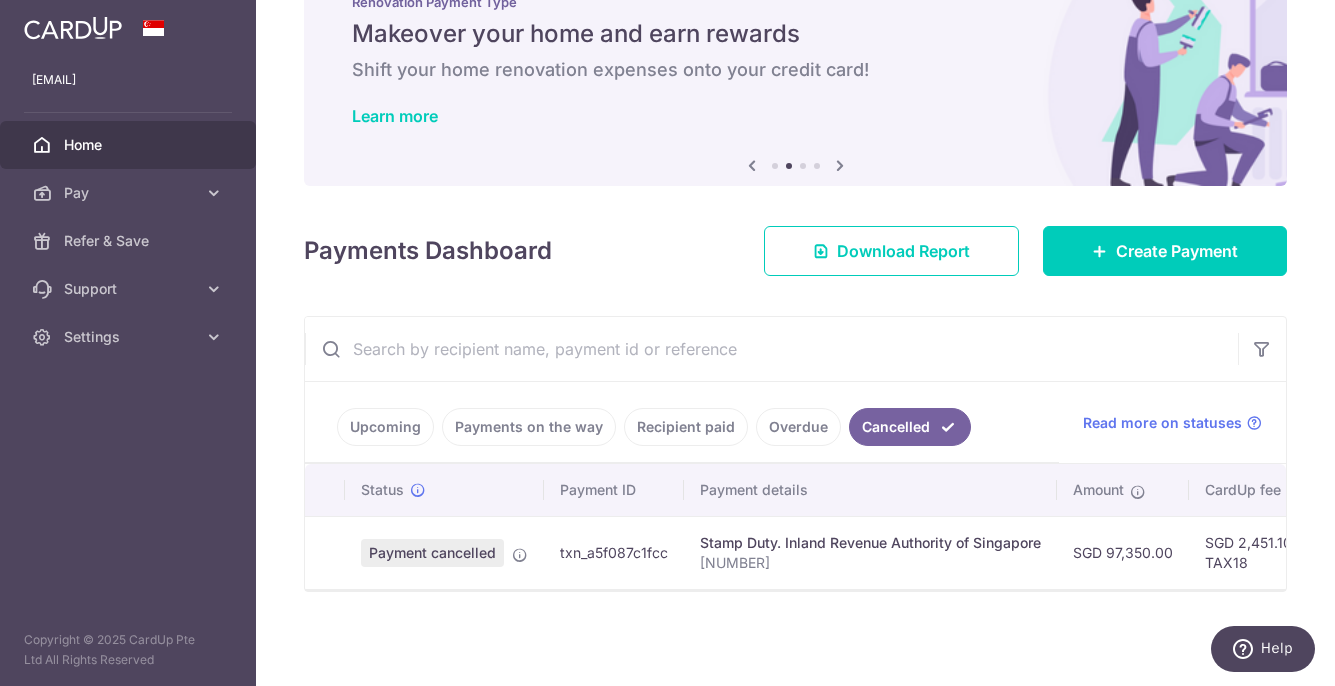 click on "Payments on the way" at bounding box center [529, 427] 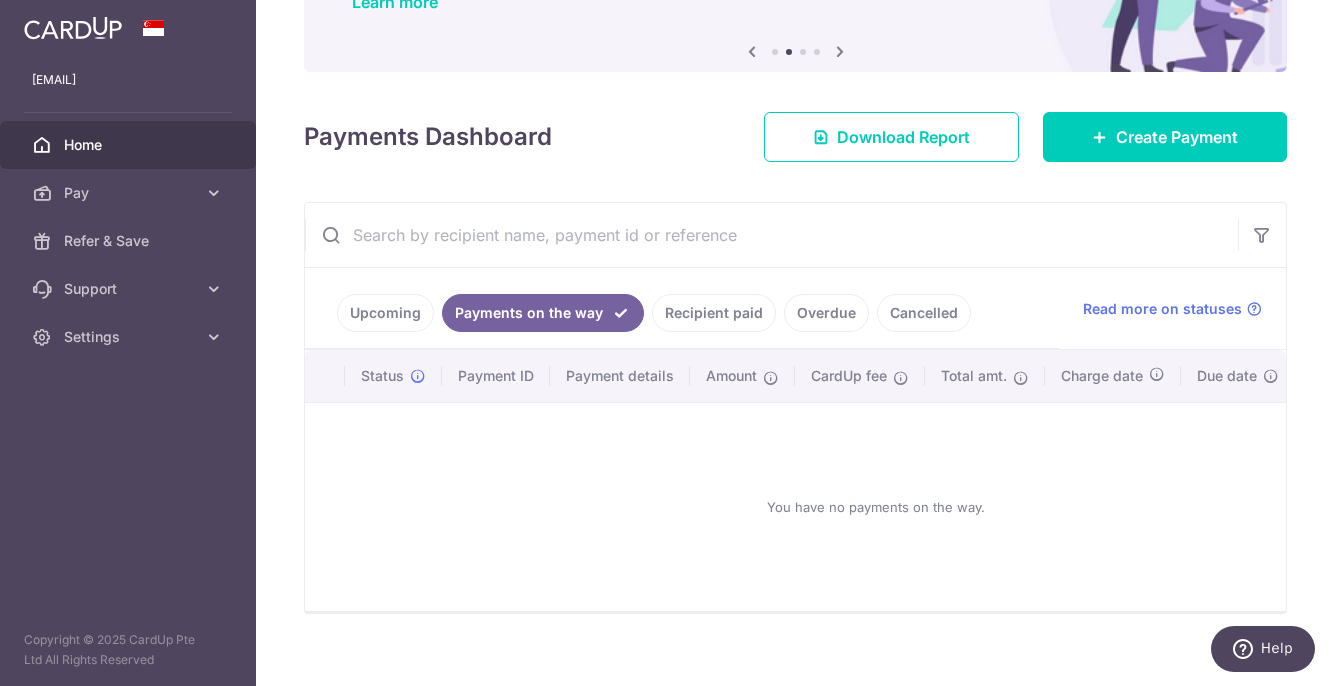 click on "Recipient paid" at bounding box center [714, 313] 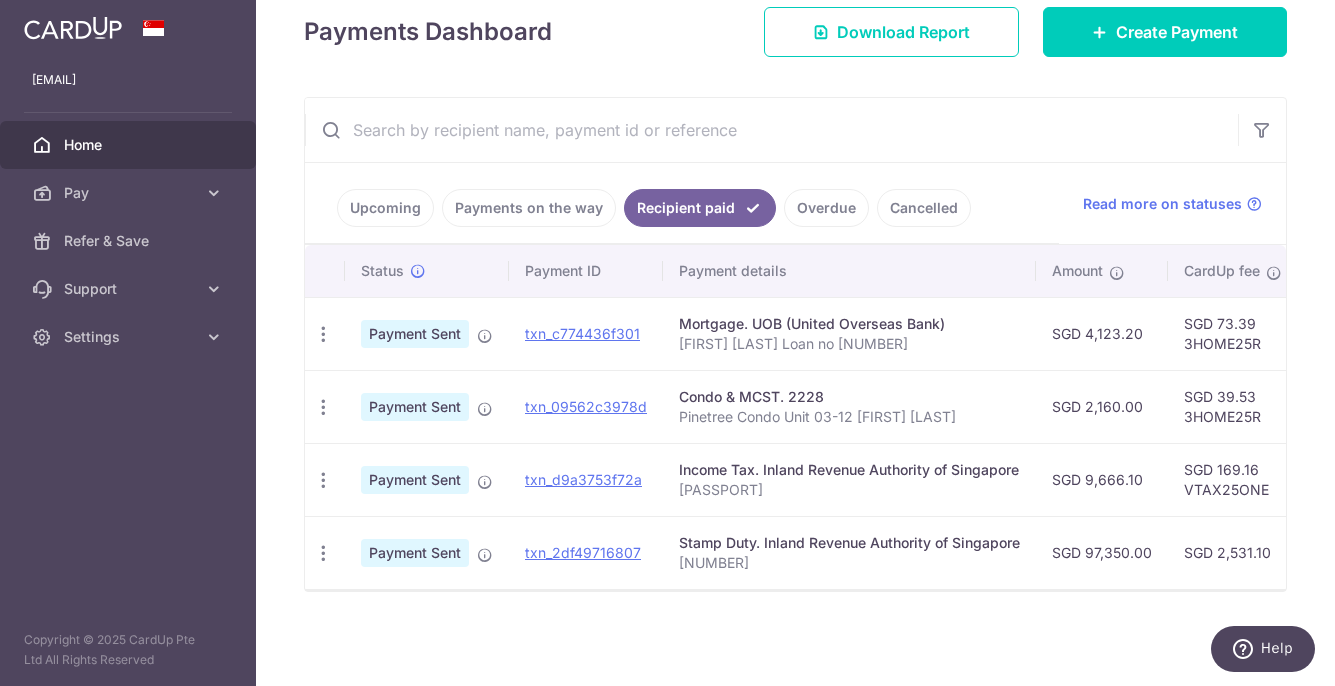 click on "Upcoming" at bounding box center [385, 208] 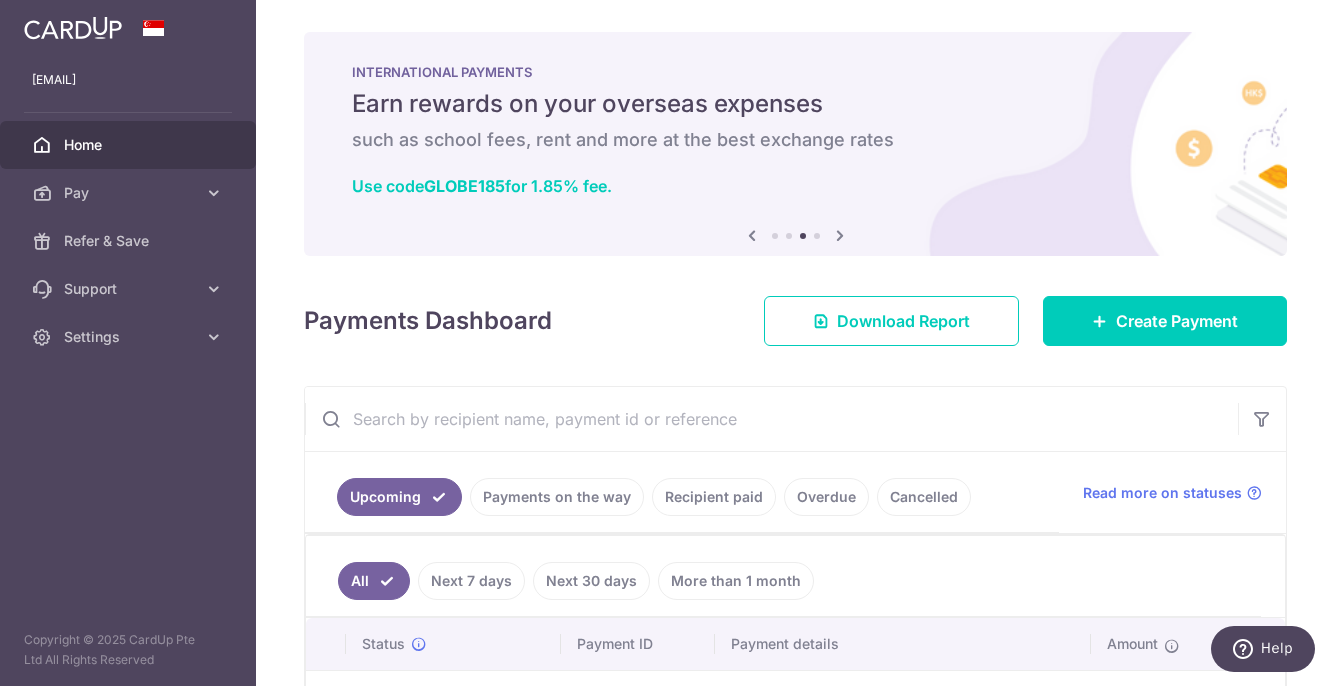 scroll, scrollTop: 100, scrollLeft: 0, axis: vertical 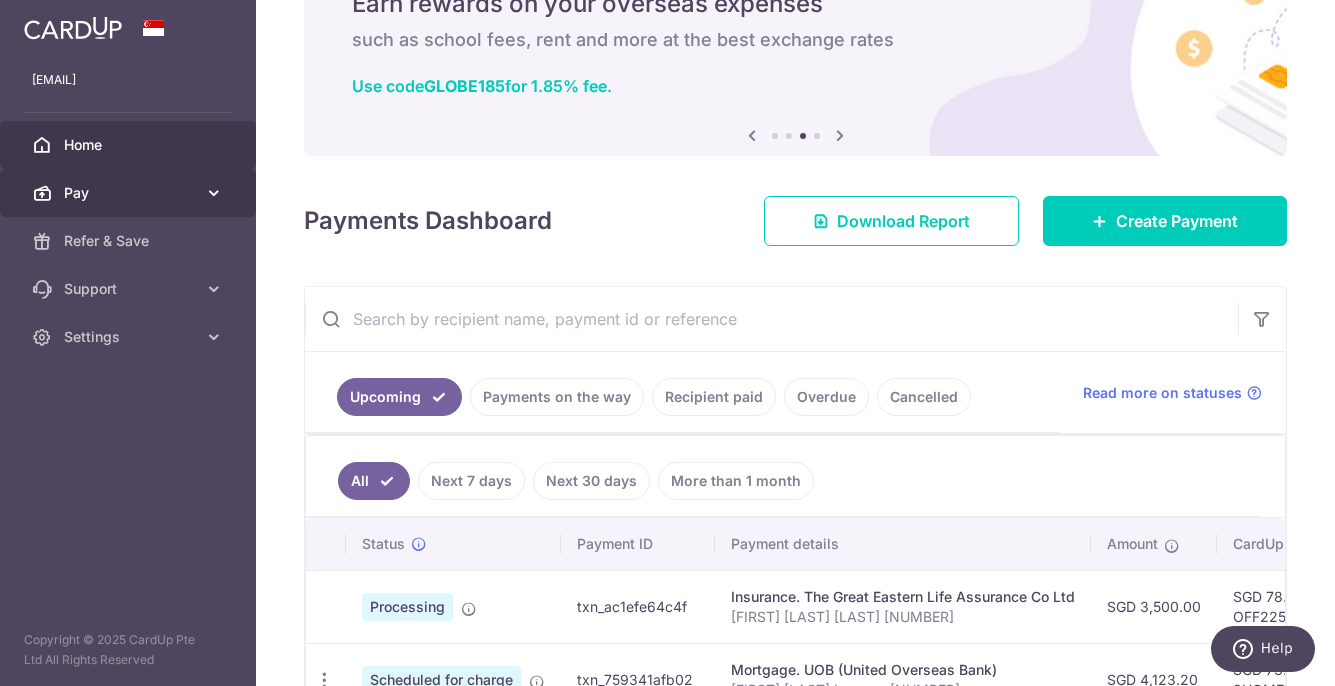 click on "Pay" at bounding box center (130, 193) 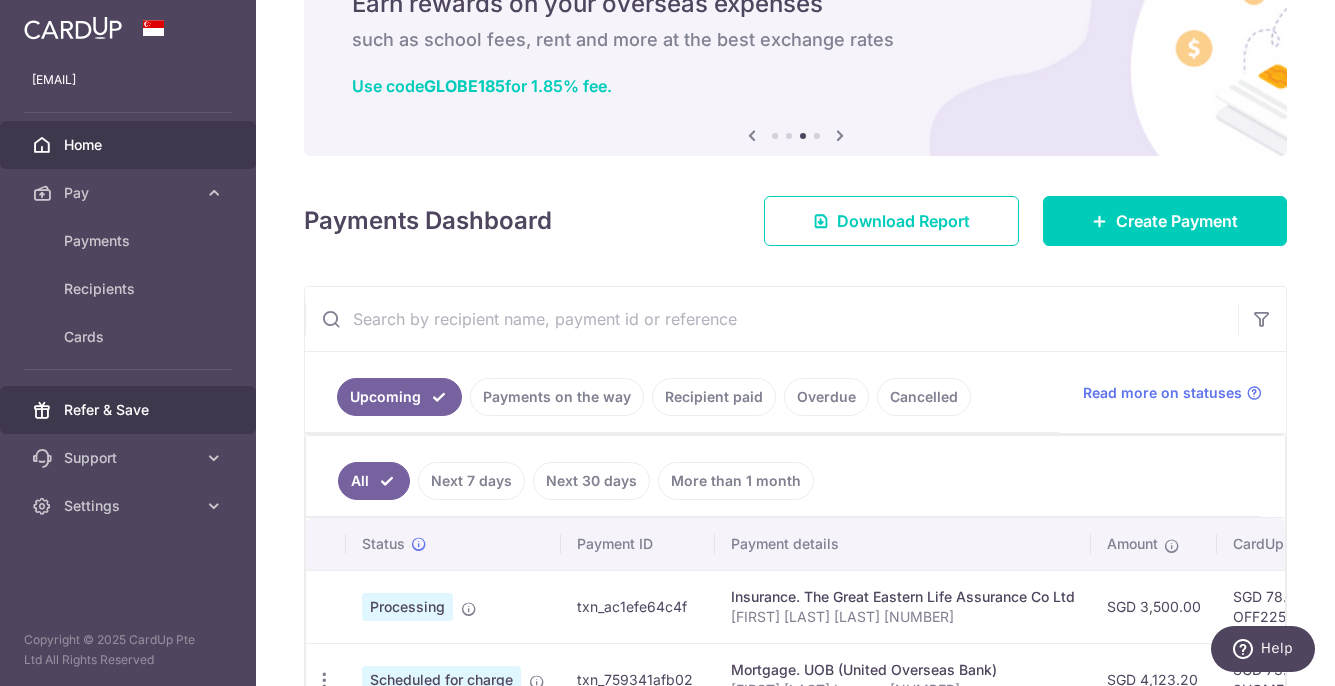 click on "Refer & Save" at bounding box center (128, 410) 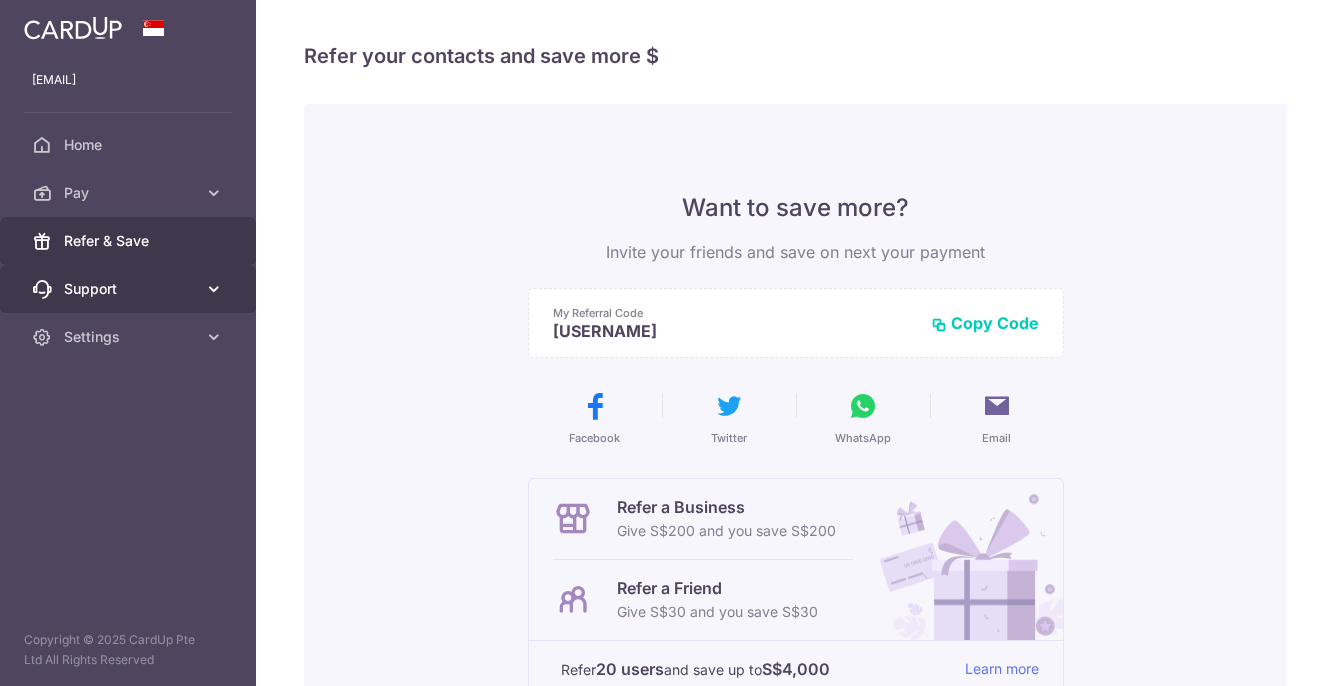 scroll, scrollTop: 0, scrollLeft: 0, axis: both 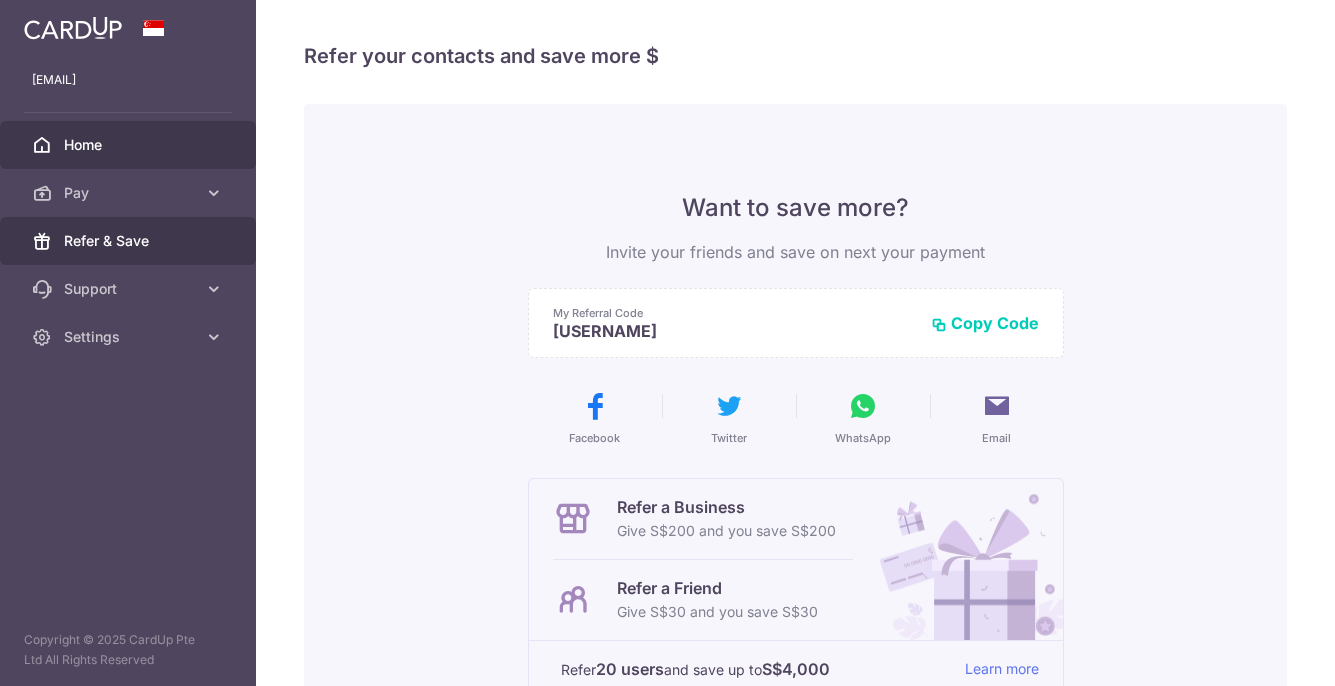 click on "Home" at bounding box center (130, 145) 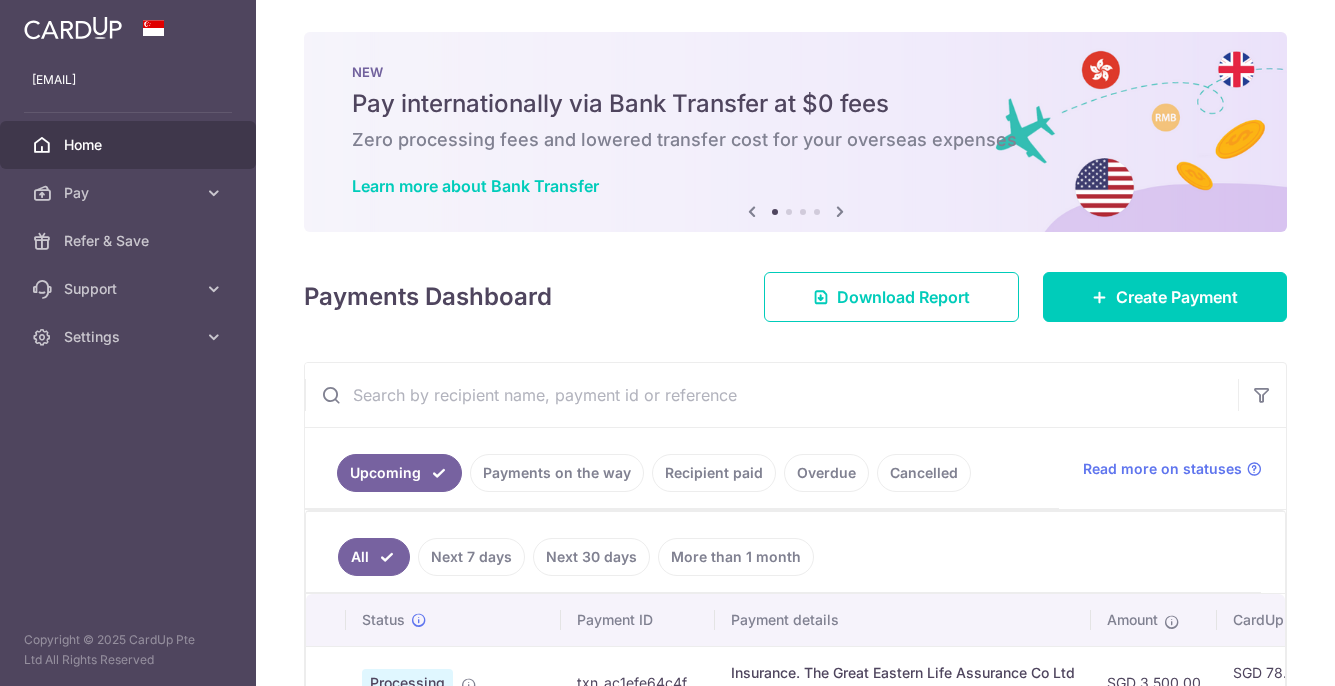 scroll, scrollTop: 0, scrollLeft: 0, axis: both 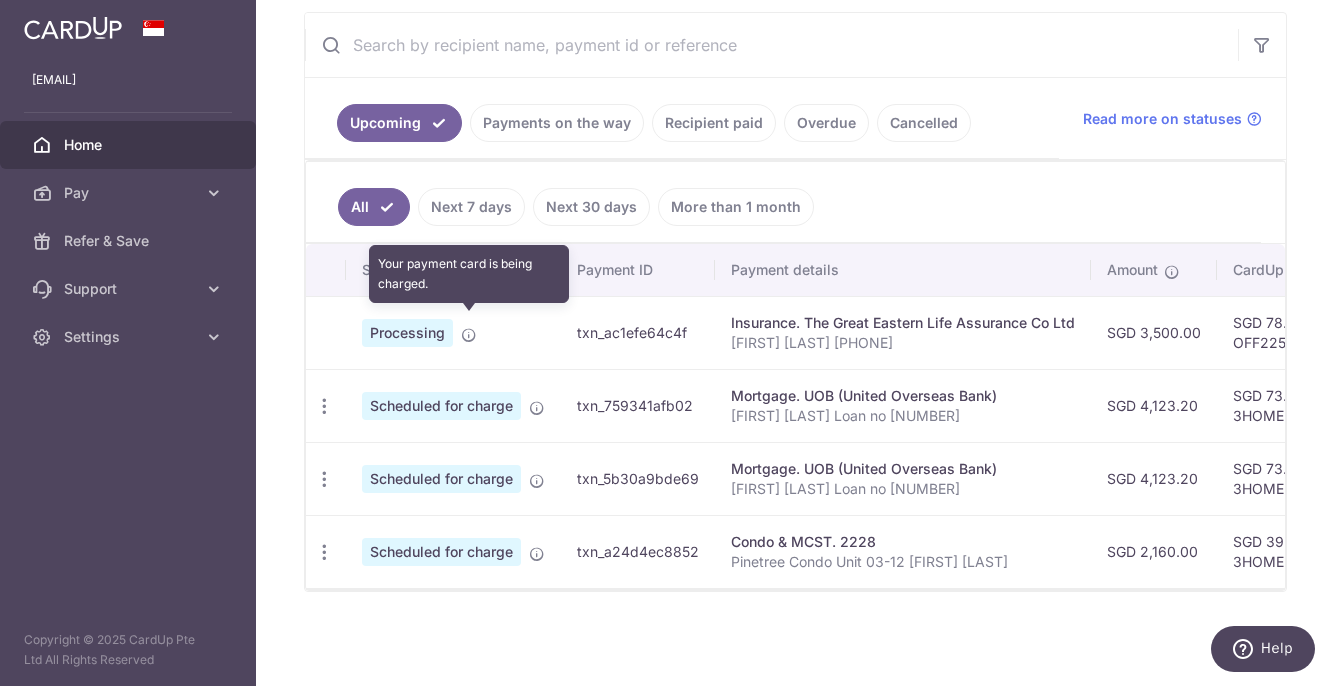 click at bounding box center (469, 335) 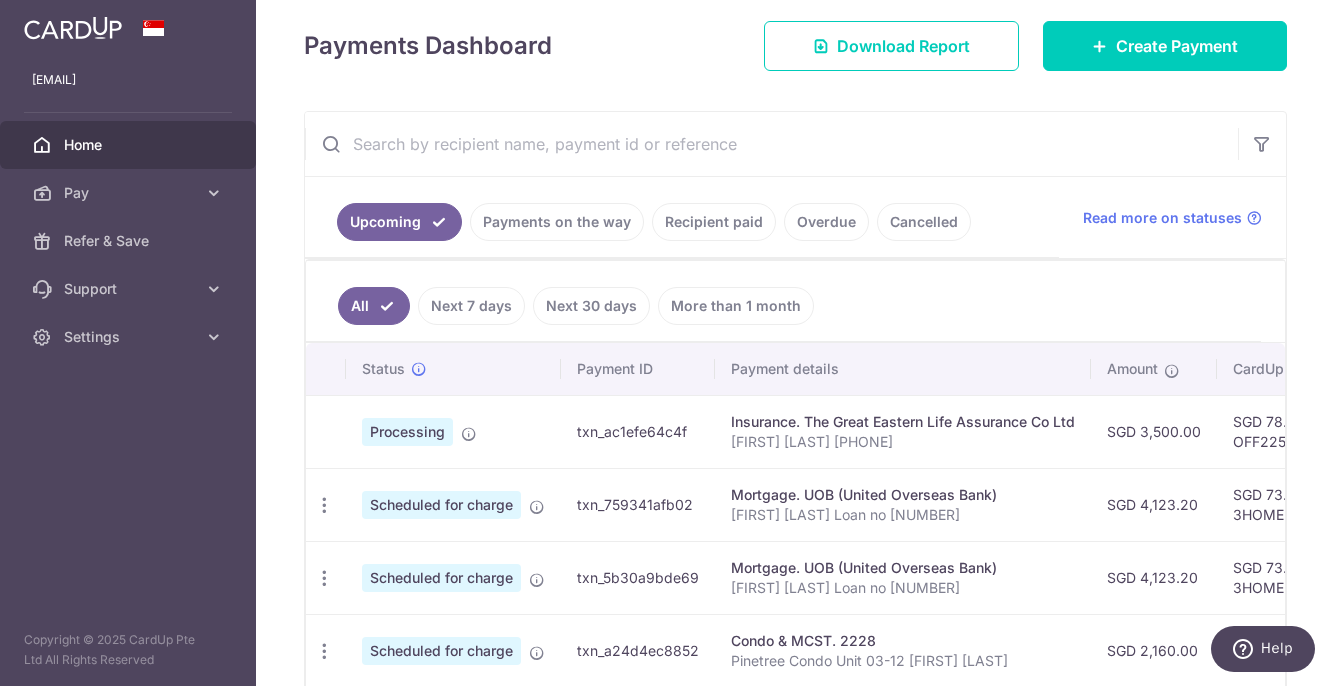 scroll, scrollTop: 284, scrollLeft: 0, axis: vertical 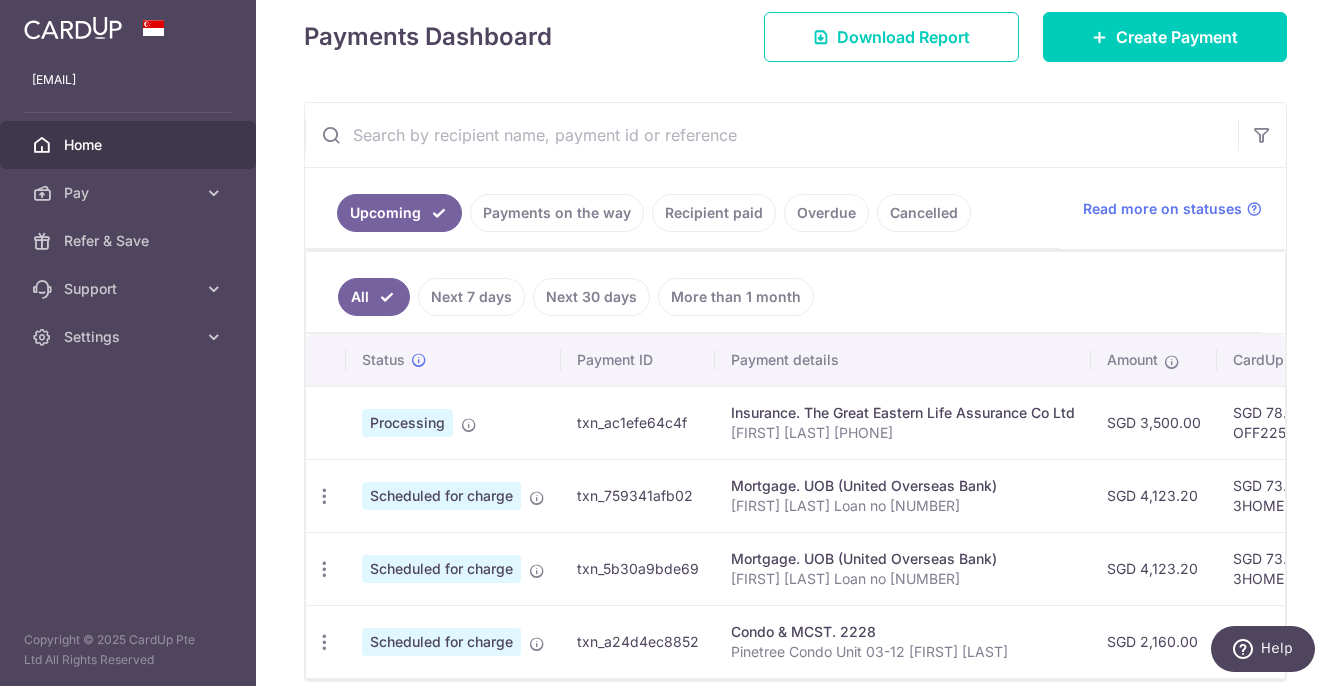 click on "[FIRST] [LAST] [PHONE]" at bounding box center (903, 433) 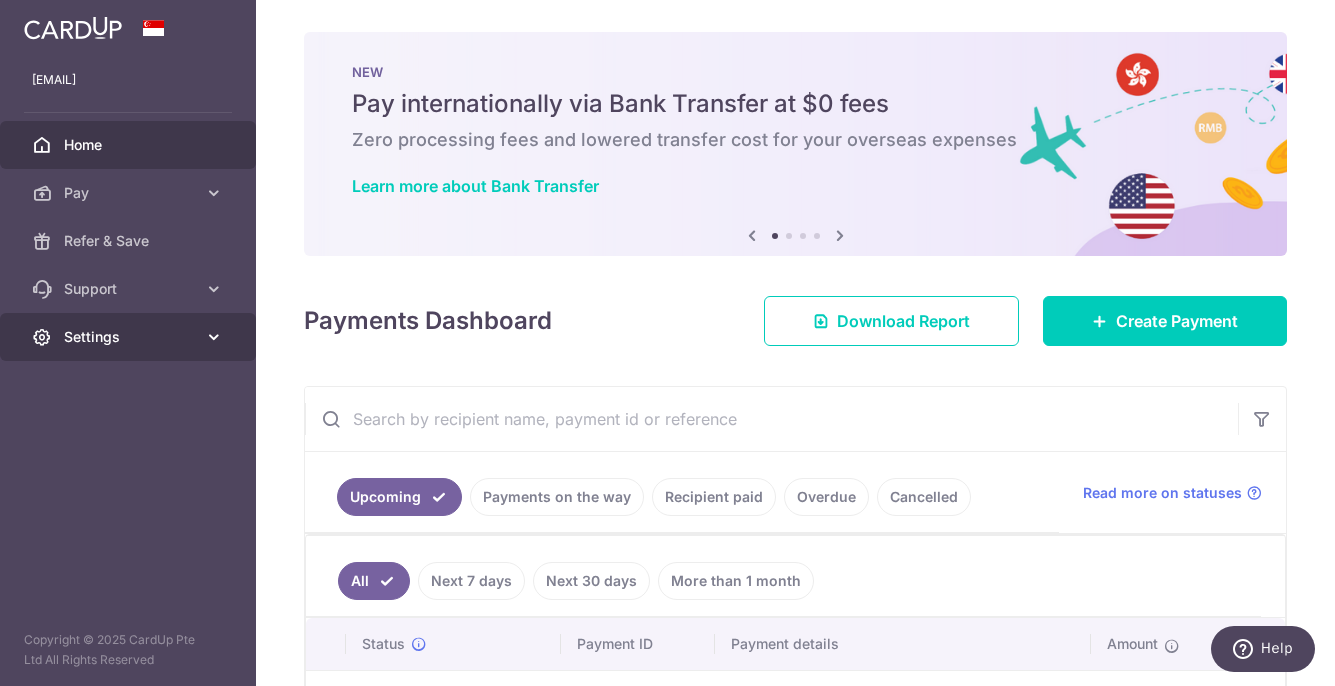 click on "Settings" at bounding box center [130, 337] 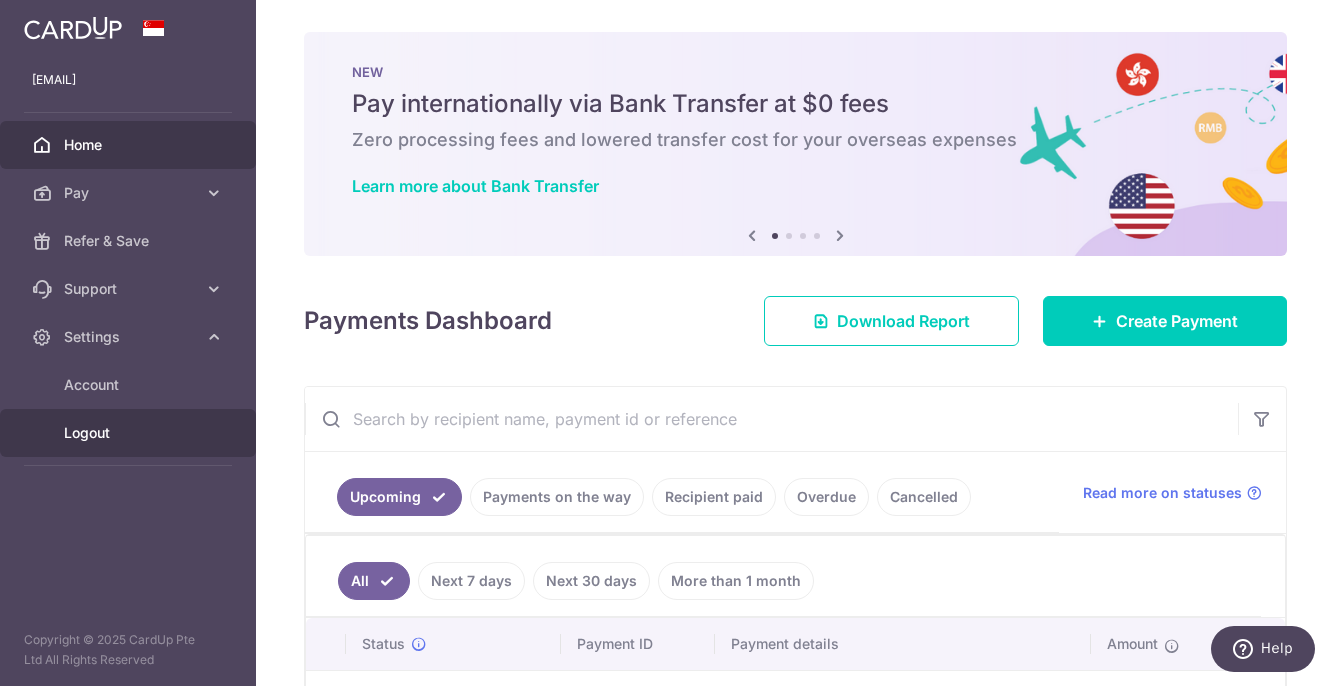click on "Logout" at bounding box center [130, 433] 